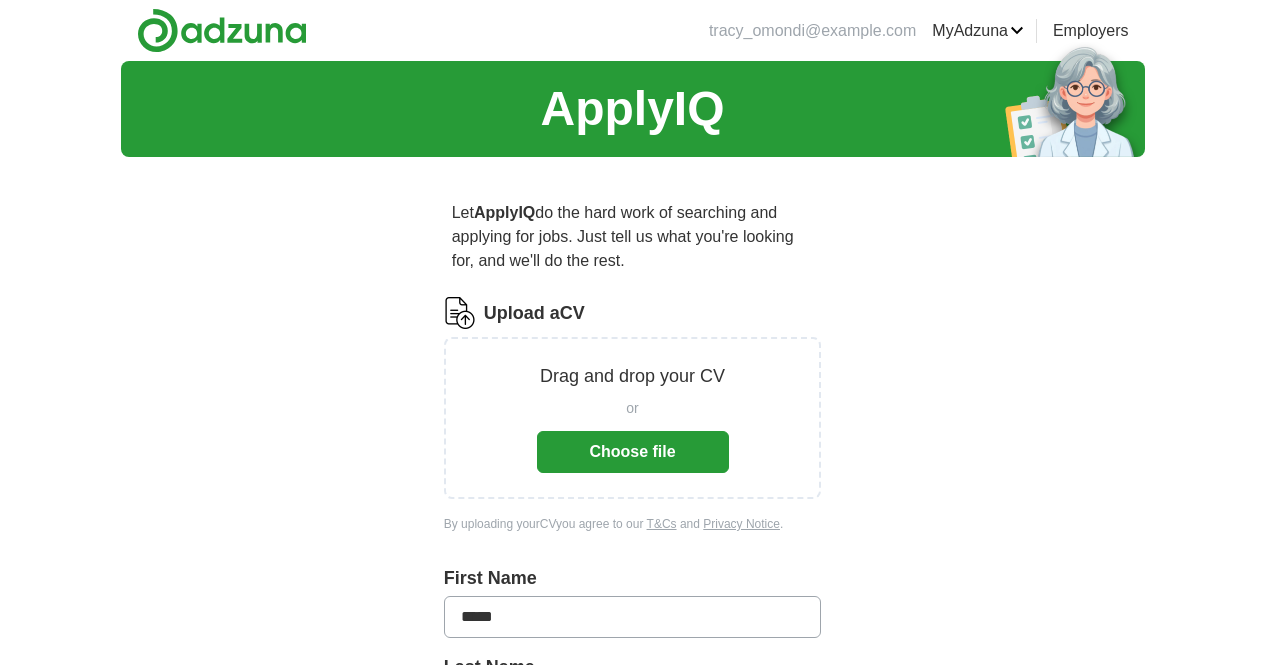 scroll, scrollTop: 0, scrollLeft: 0, axis: both 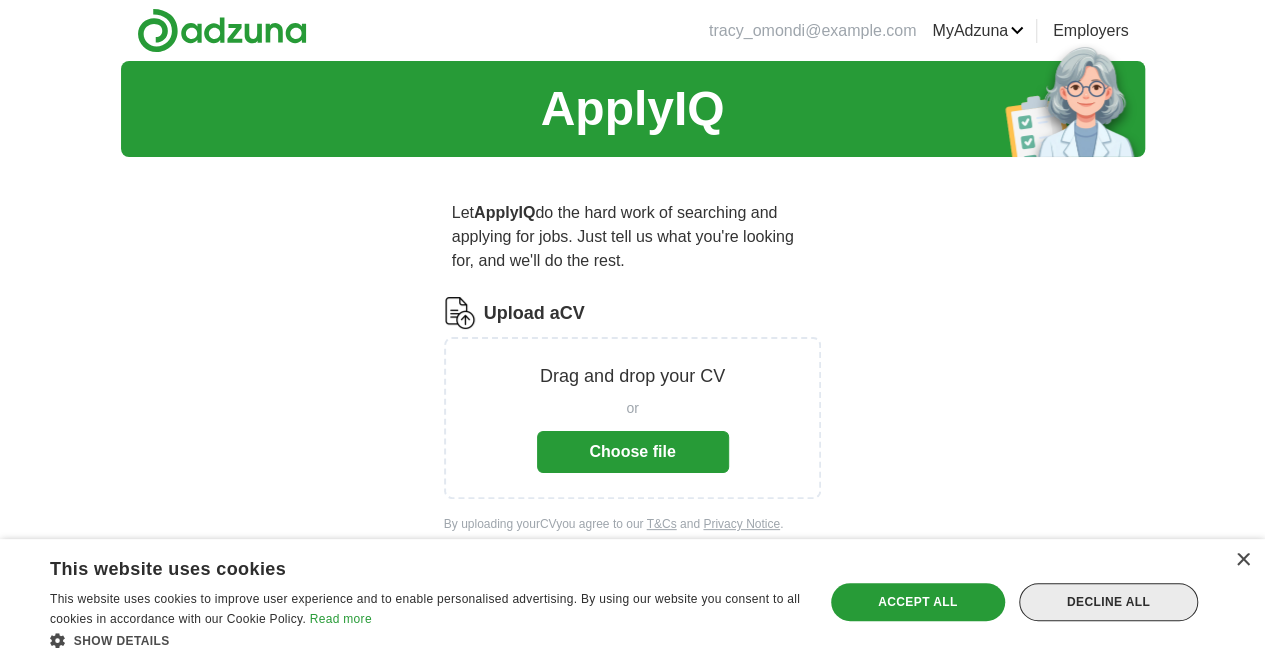 click on "Decline all" at bounding box center (1108, 602) 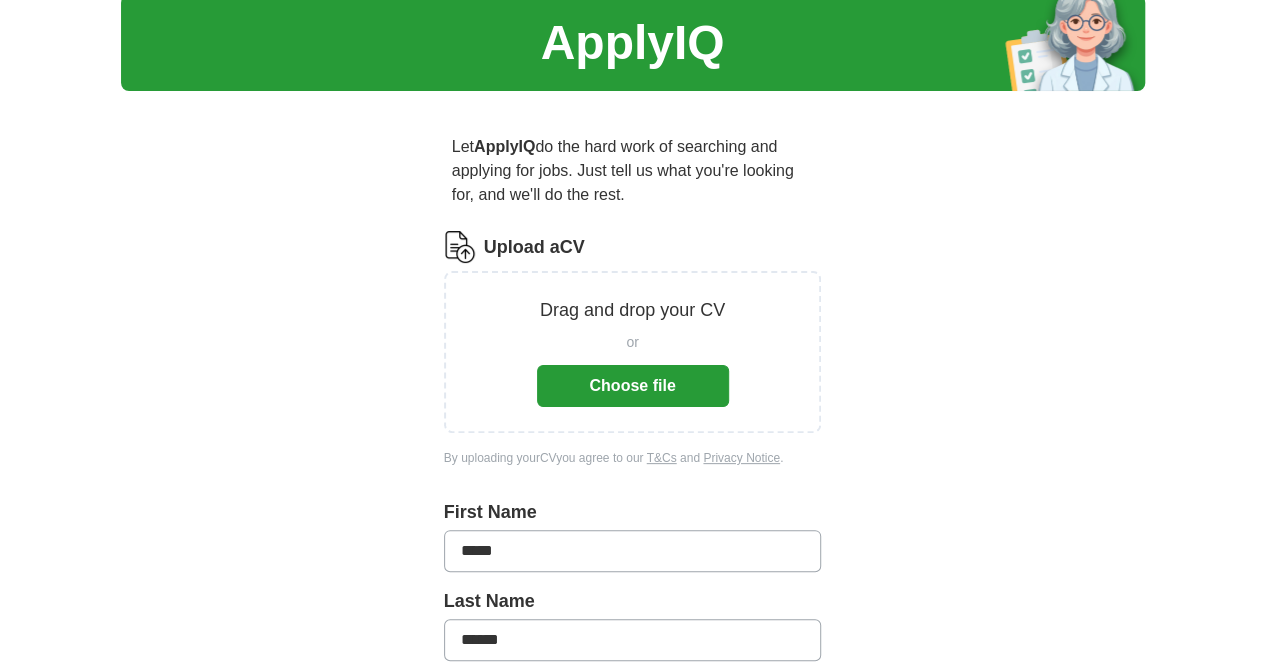 scroll, scrollTop: 70, scrollLeft: 0, axis: vertical 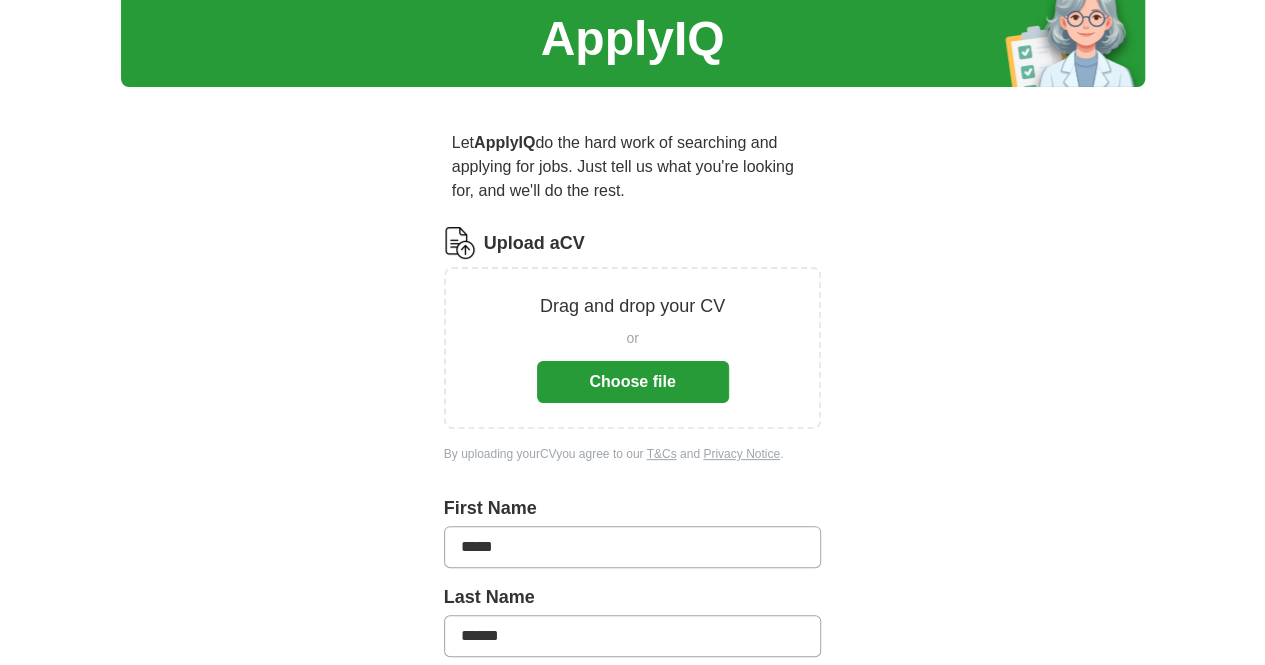 click on "Choose file" at bounding box center [633, 382] 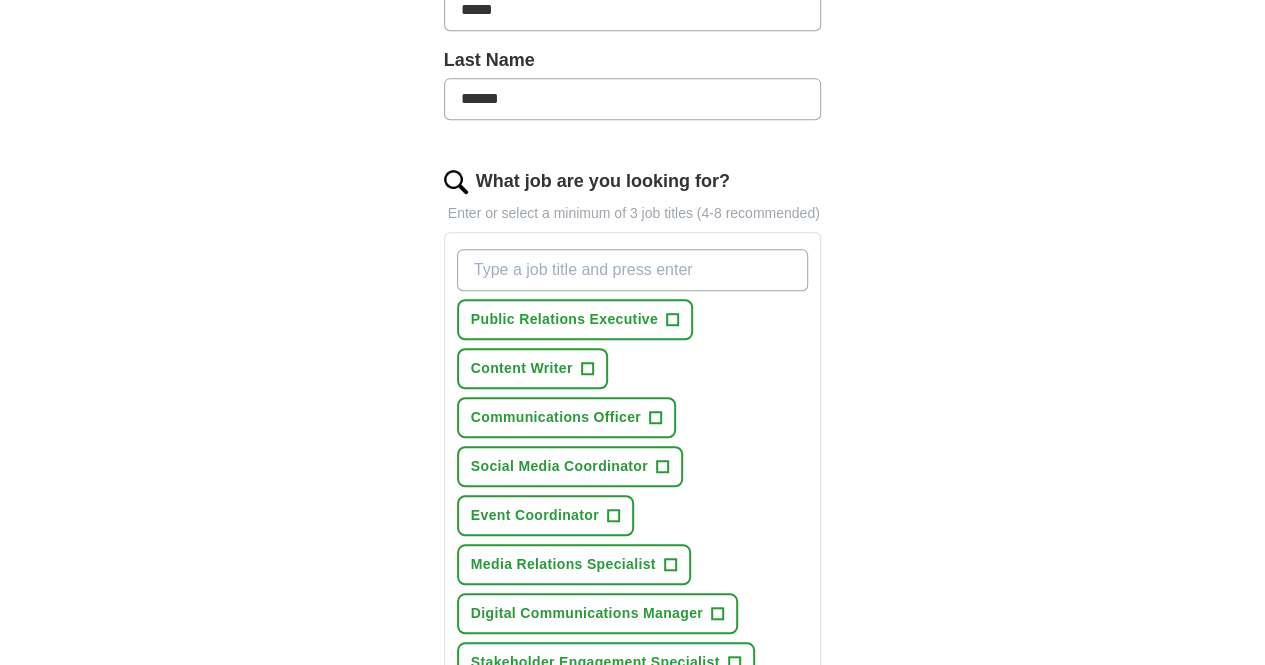 scroll, scrollTop: 529, scrollLeft: 0, axis: vertical 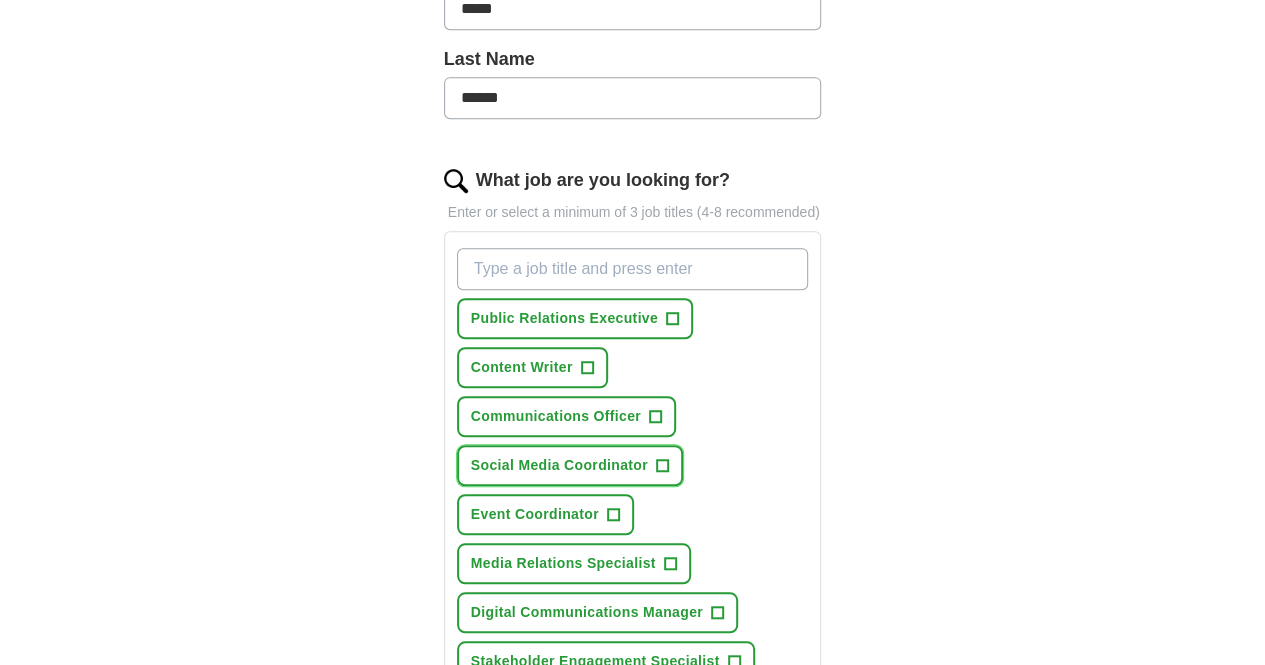 click on "Social Media Coordinator +" at bounding box center (570, 465) 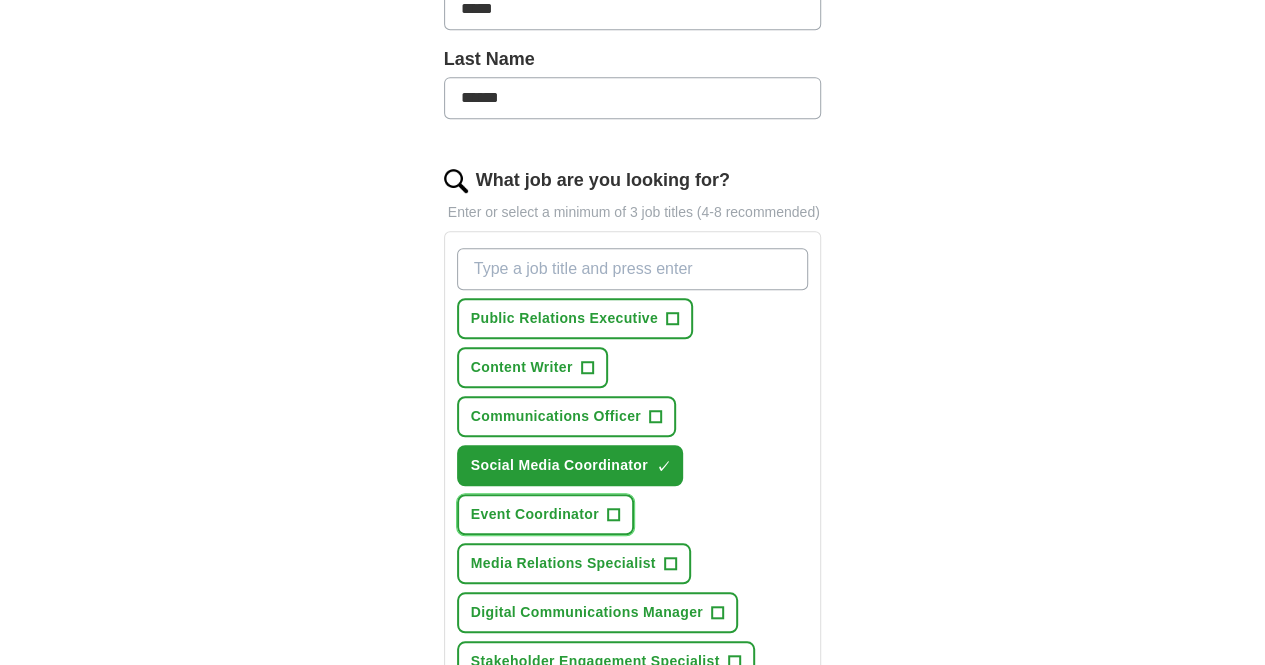 click on "Event Coordinator" at bounding box center [535, 514] 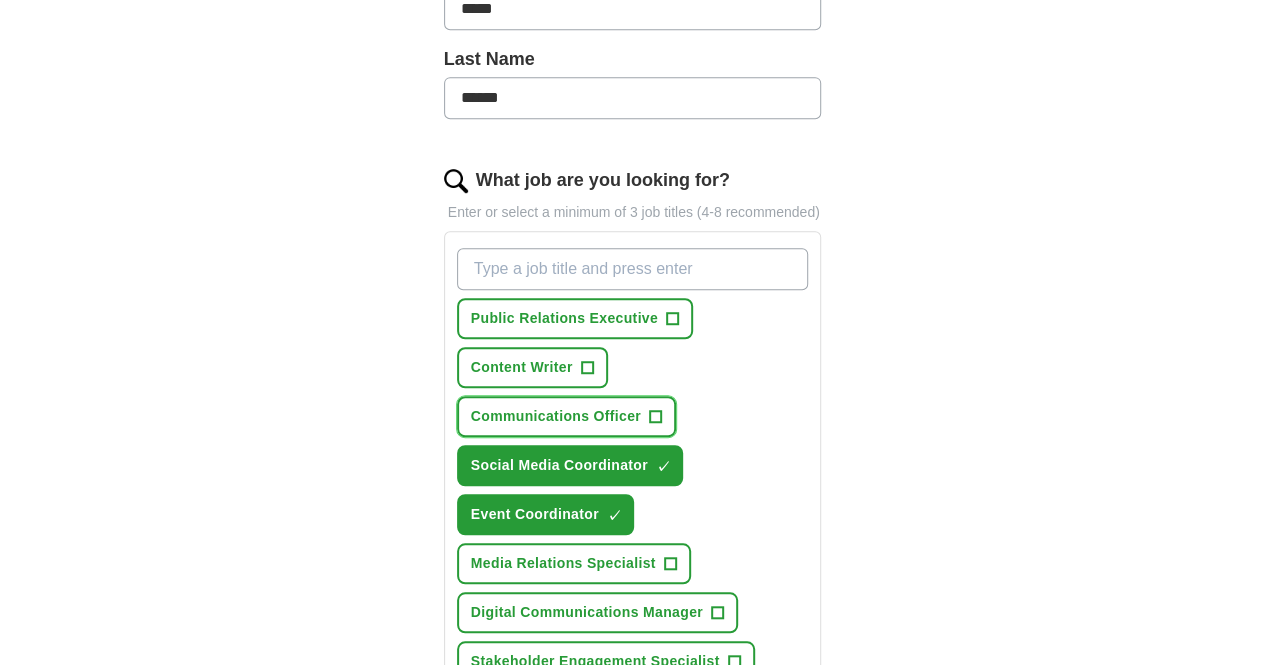 click on "Communications Officer" at bounding box center (556, 416) 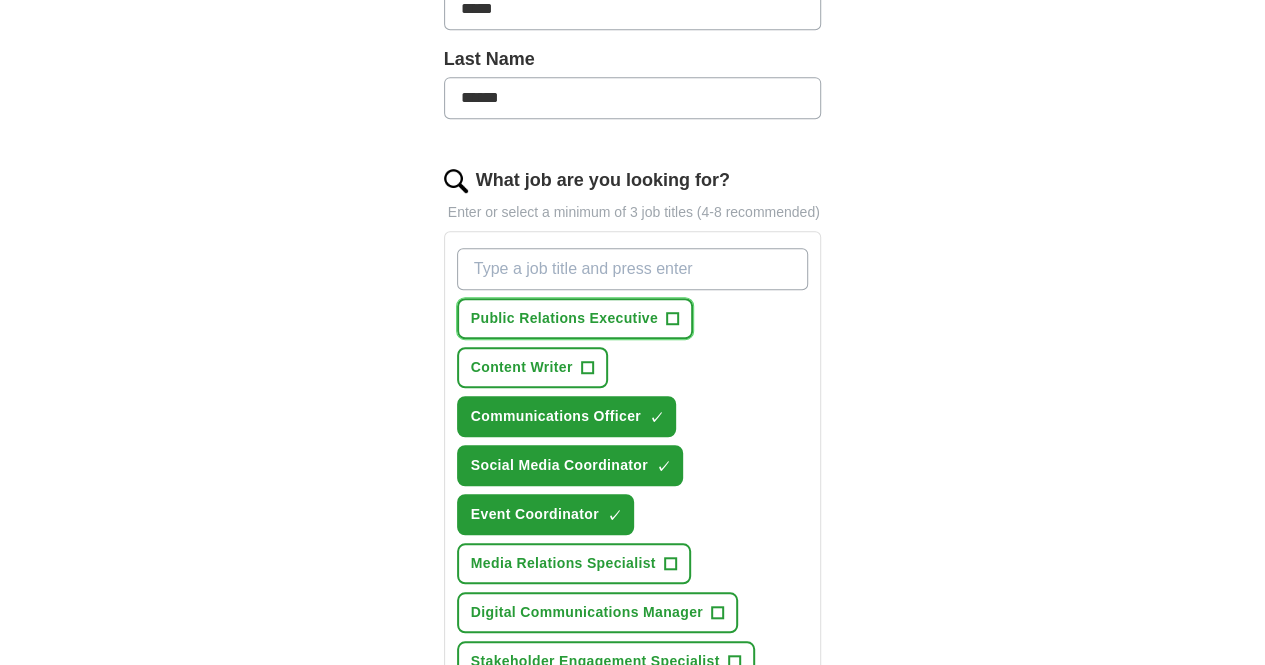 click on "Public Relations Executive" at bounding box center (564, 318) 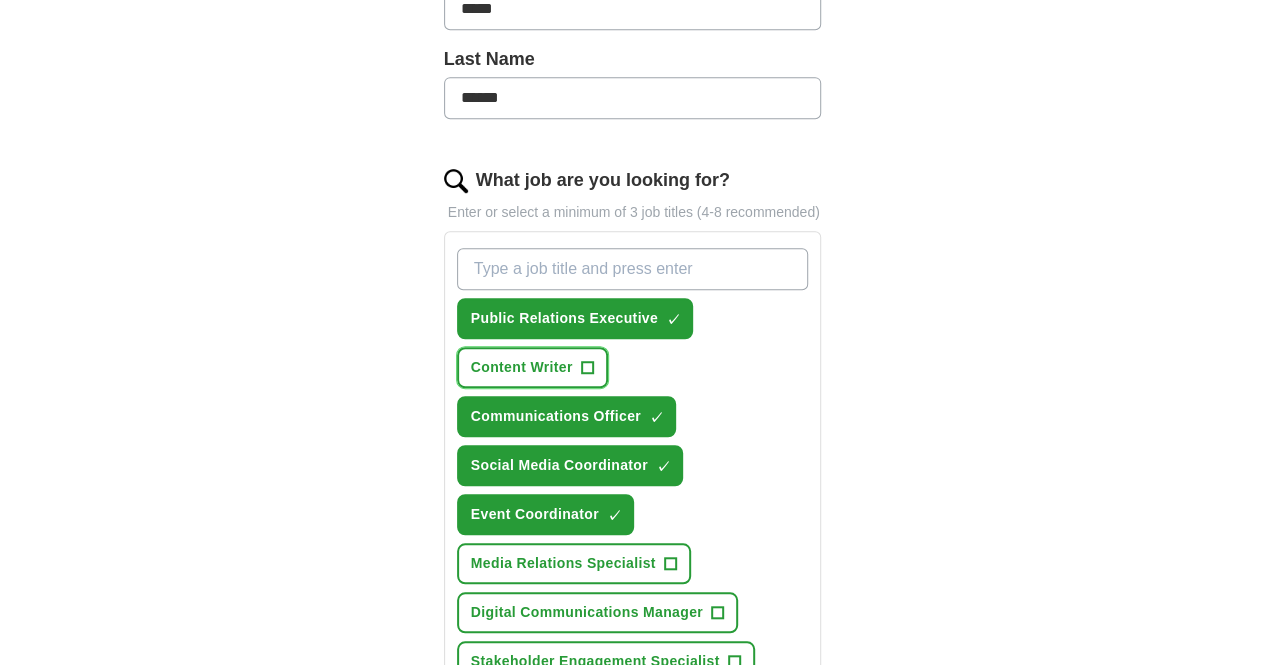 click on "Content Writer" at bounding box center (522, 367) 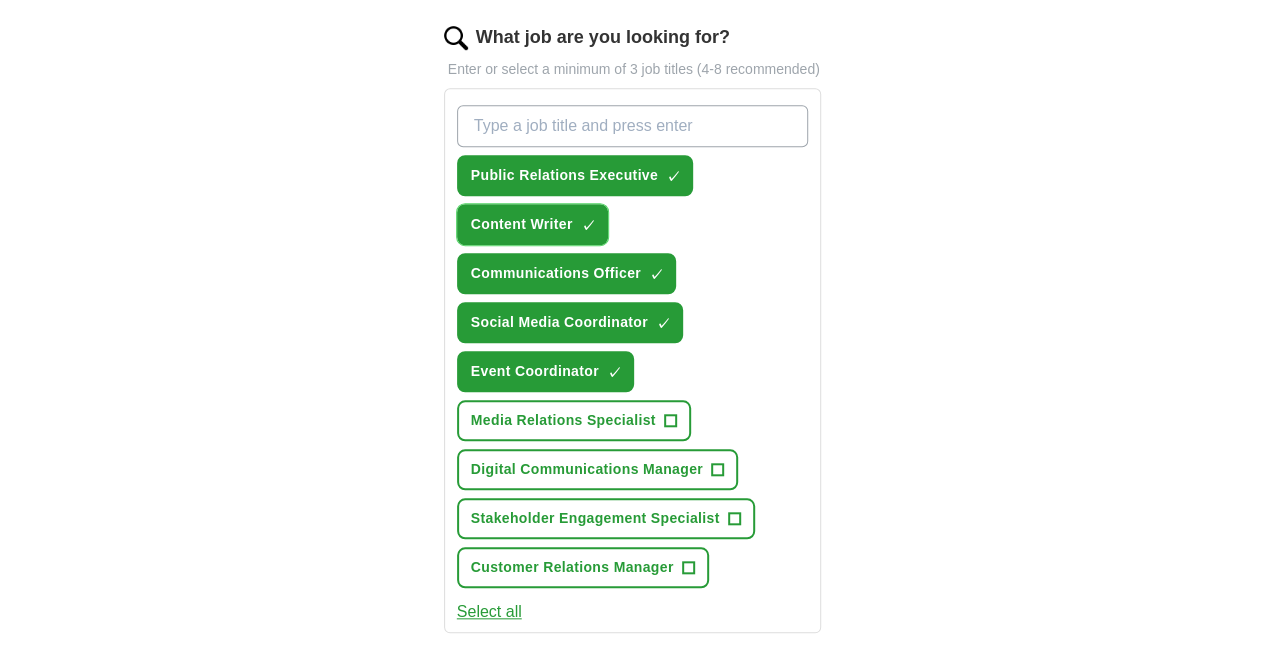 scroll, scrollTop: 670, scrollLeft: 0, axis: vertical 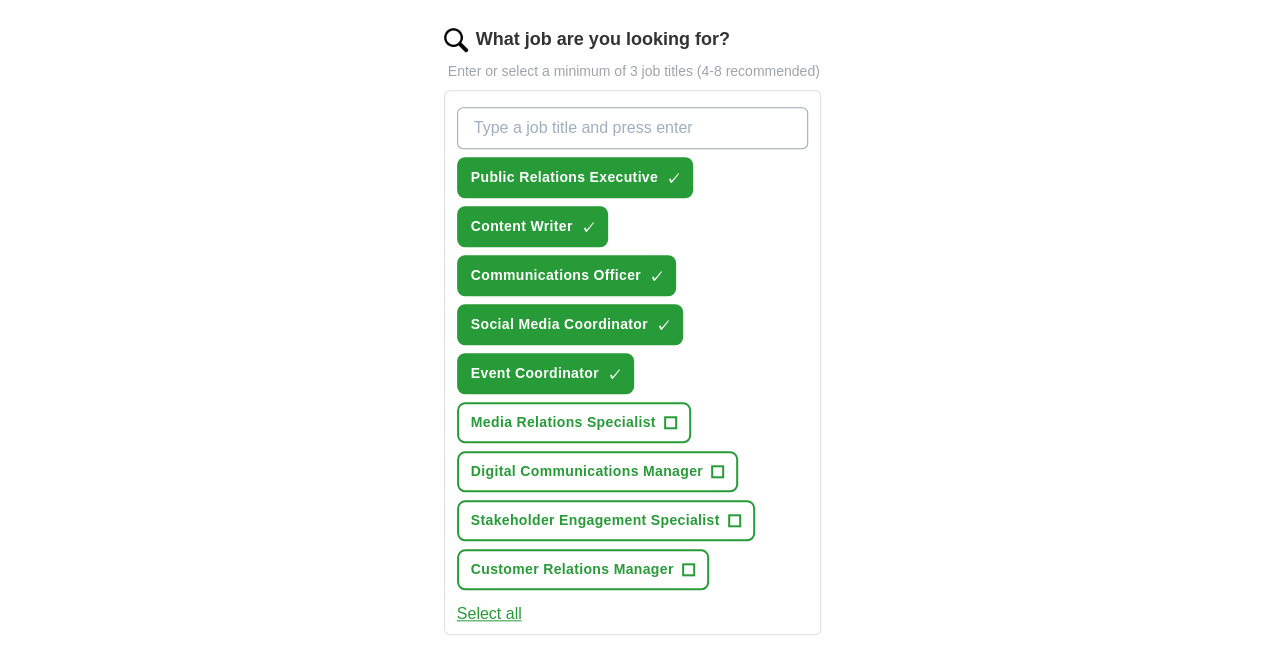 click on "What job are you looking for?" at bounding box center (633, 128) 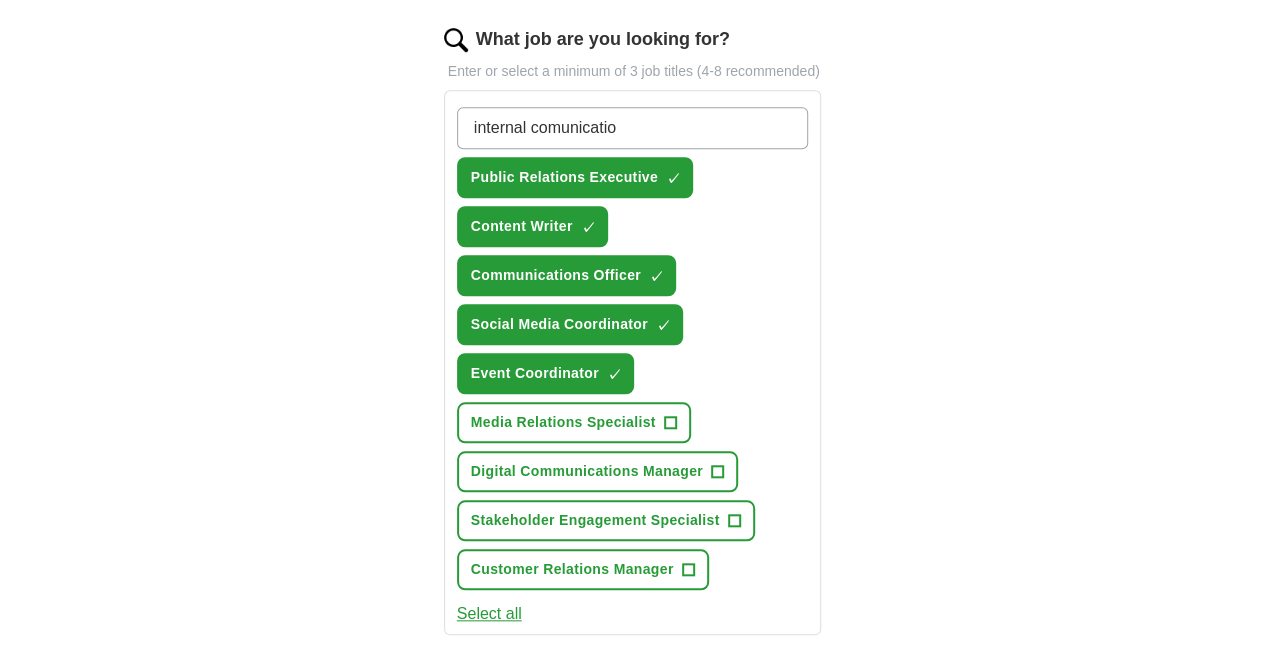 type on "internal comunication" 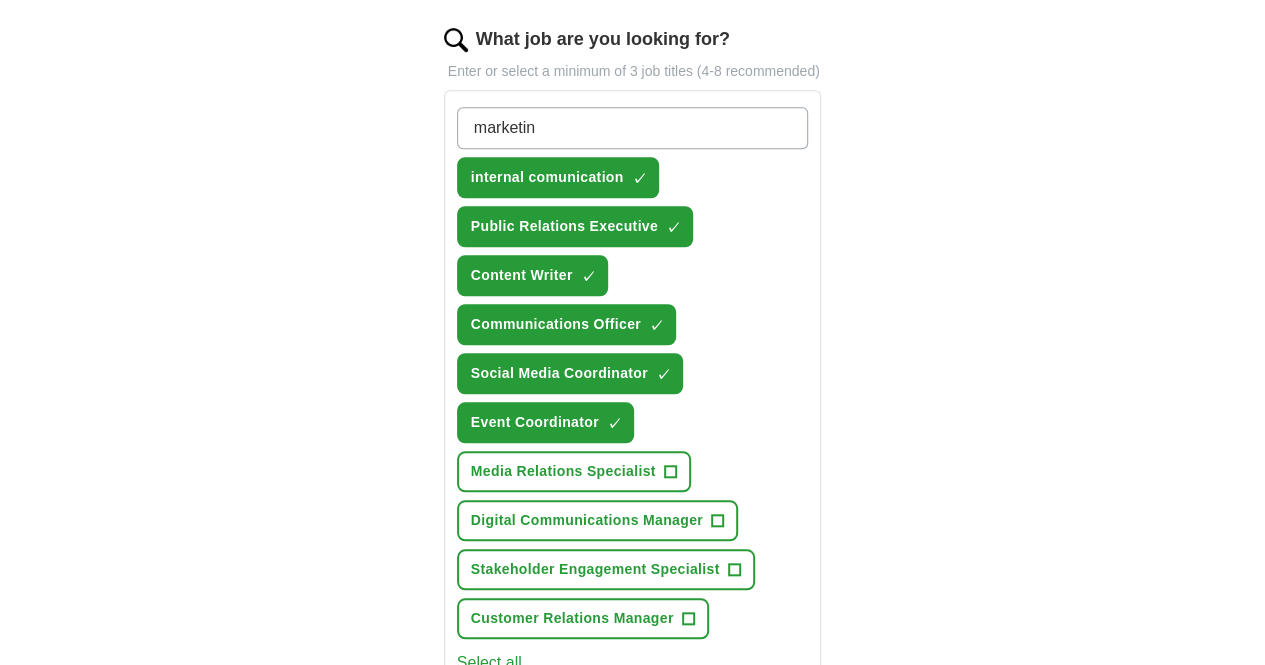 type on "marketing" 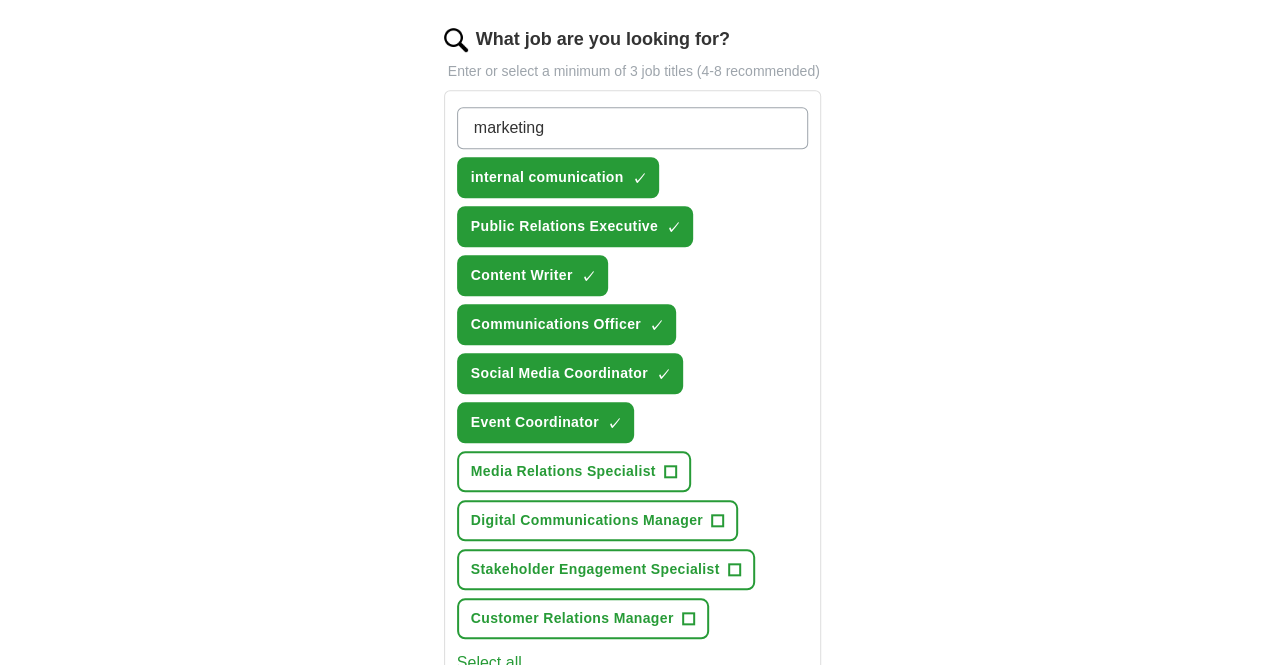 type 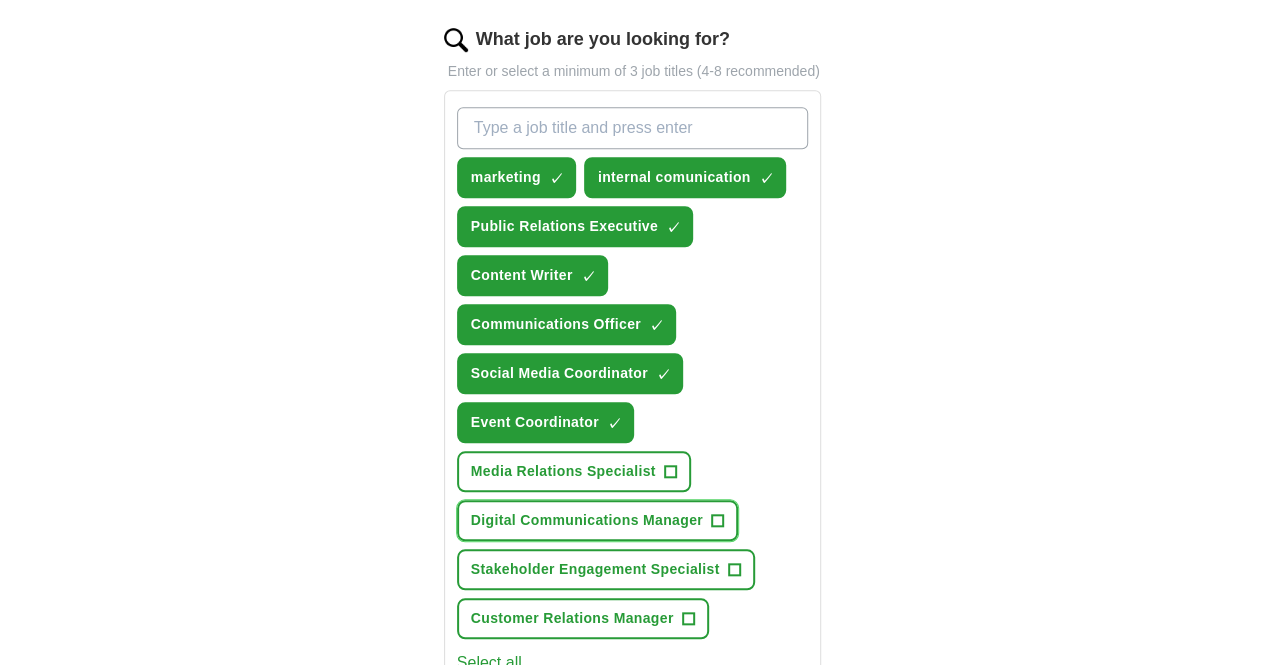 click on "Digital Communications Manager" at bounding box center (587, 520) 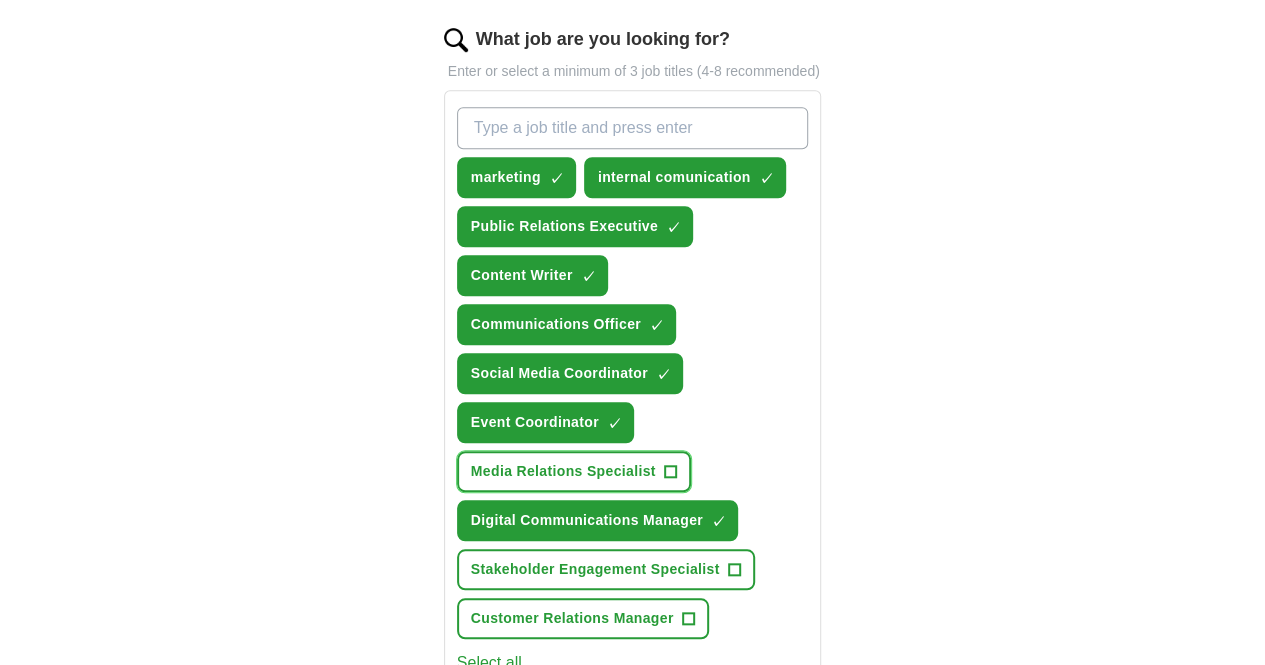 click on "Media Relations Specialist" at bounding box center [563, 471] 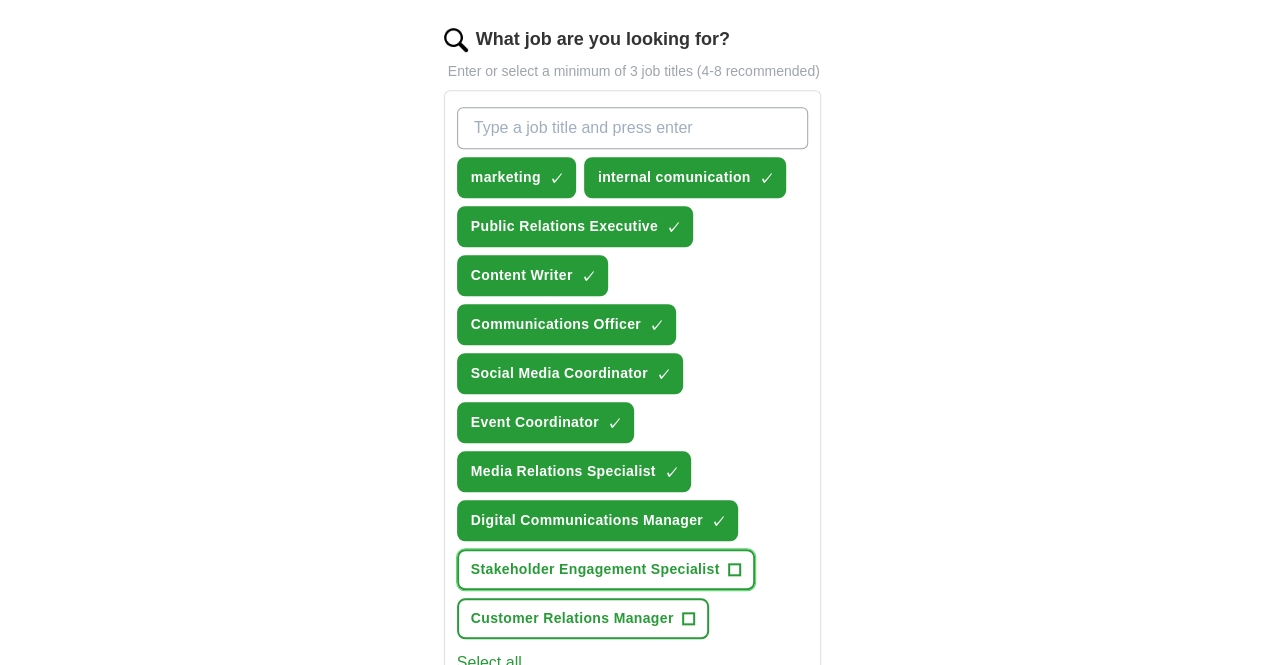 click on "Stakeholder Engagement Specialist" at bounding box center (595, 569) 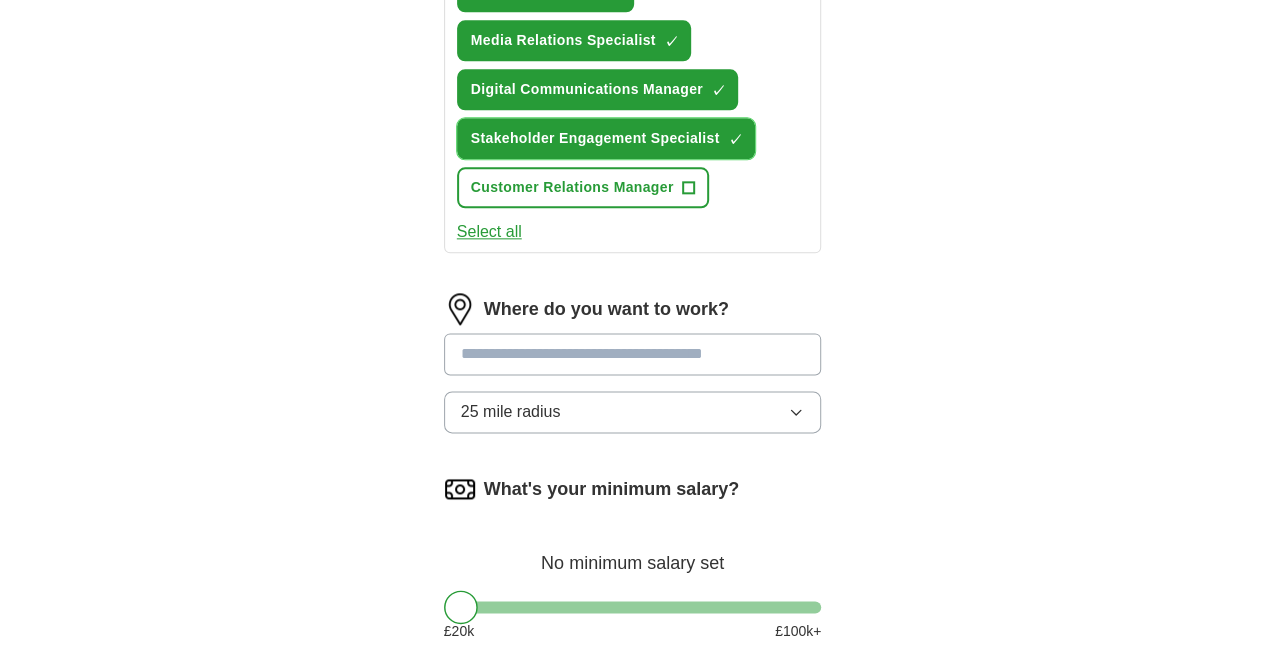 scroll, scrollTop: 1103, scrollLeft: 0, axis: vertical 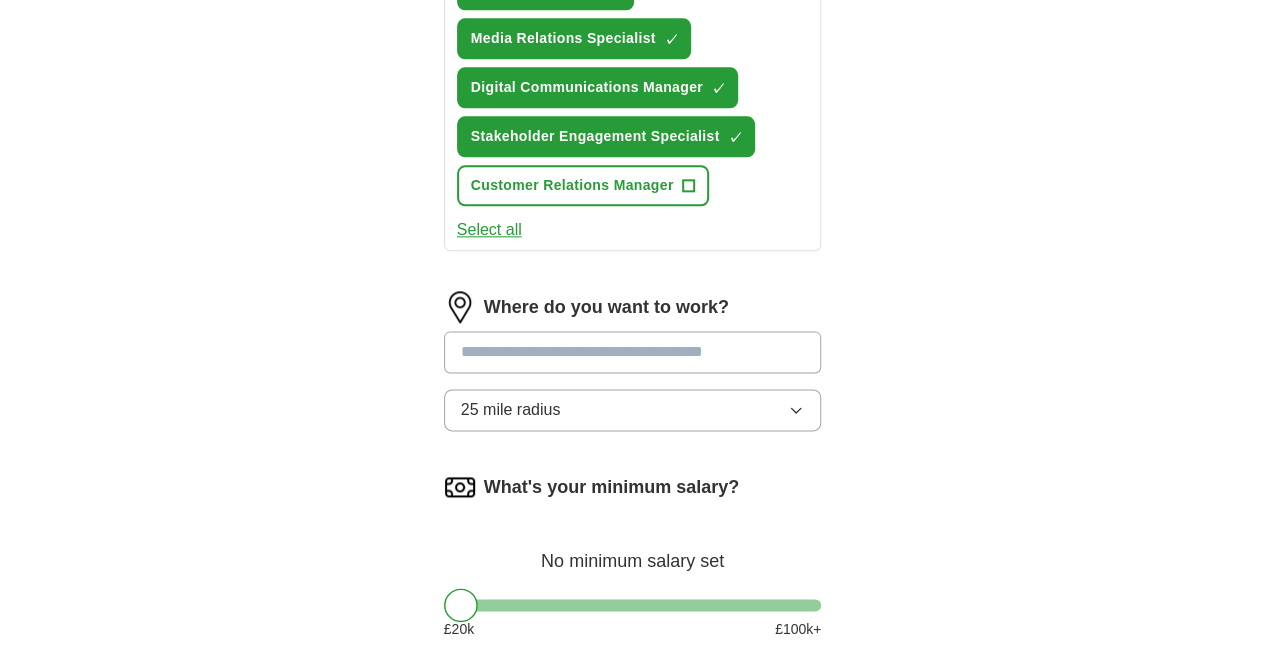 click at bounding box center (633, 352) 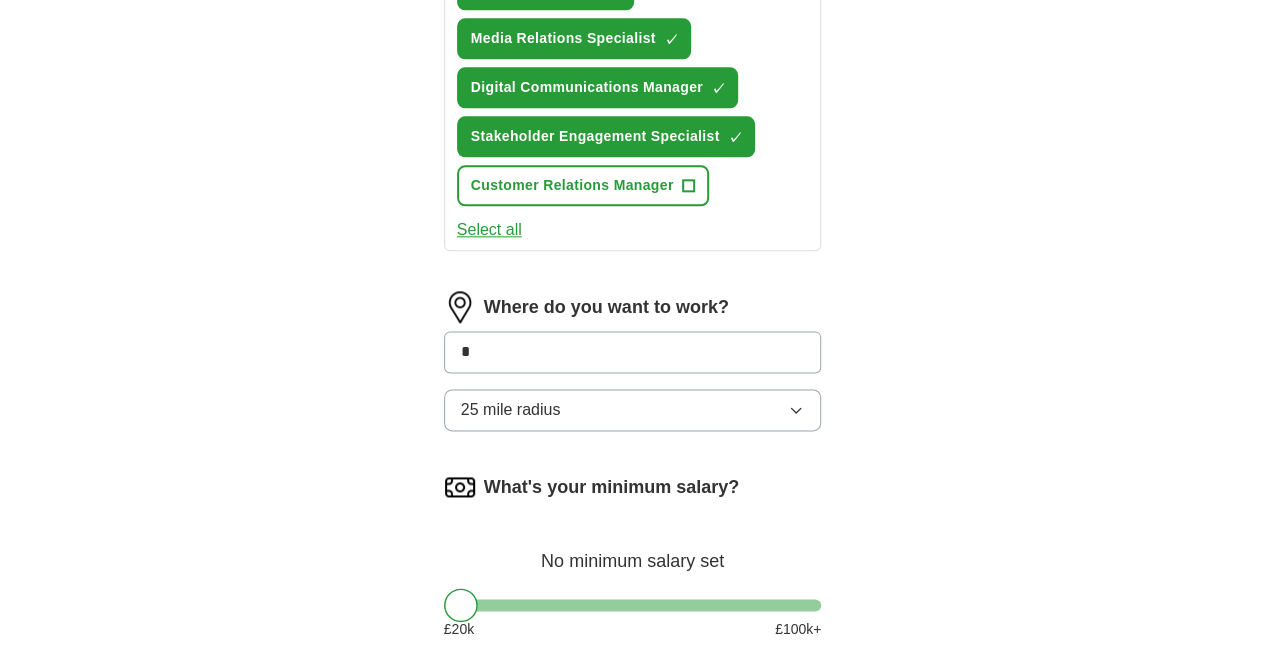 type on "**" 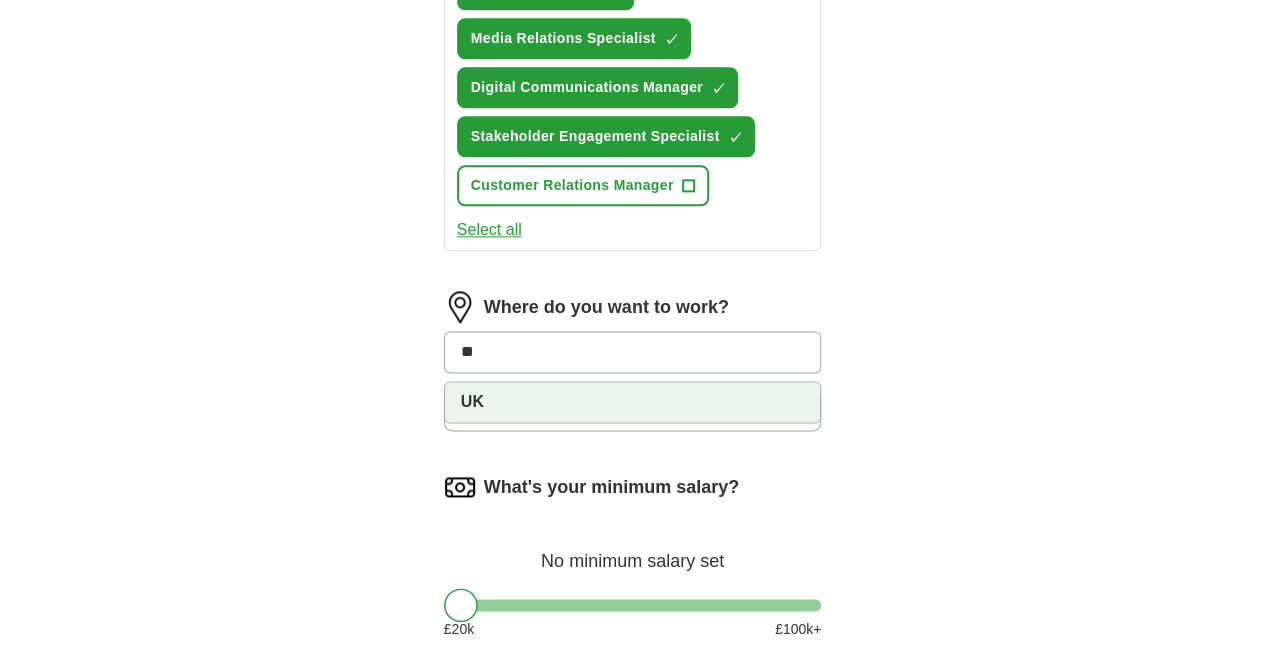 click on "UK" at bounding box center [633, 402] 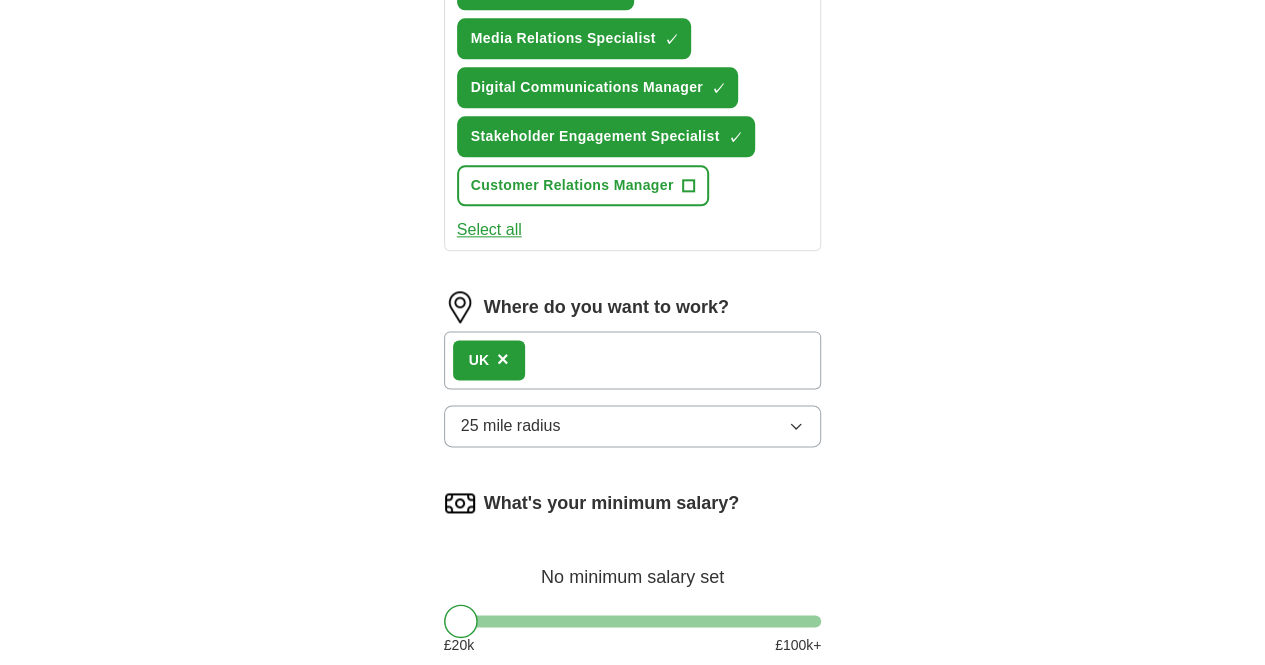 click on "×" at bounding box center (503, 359) 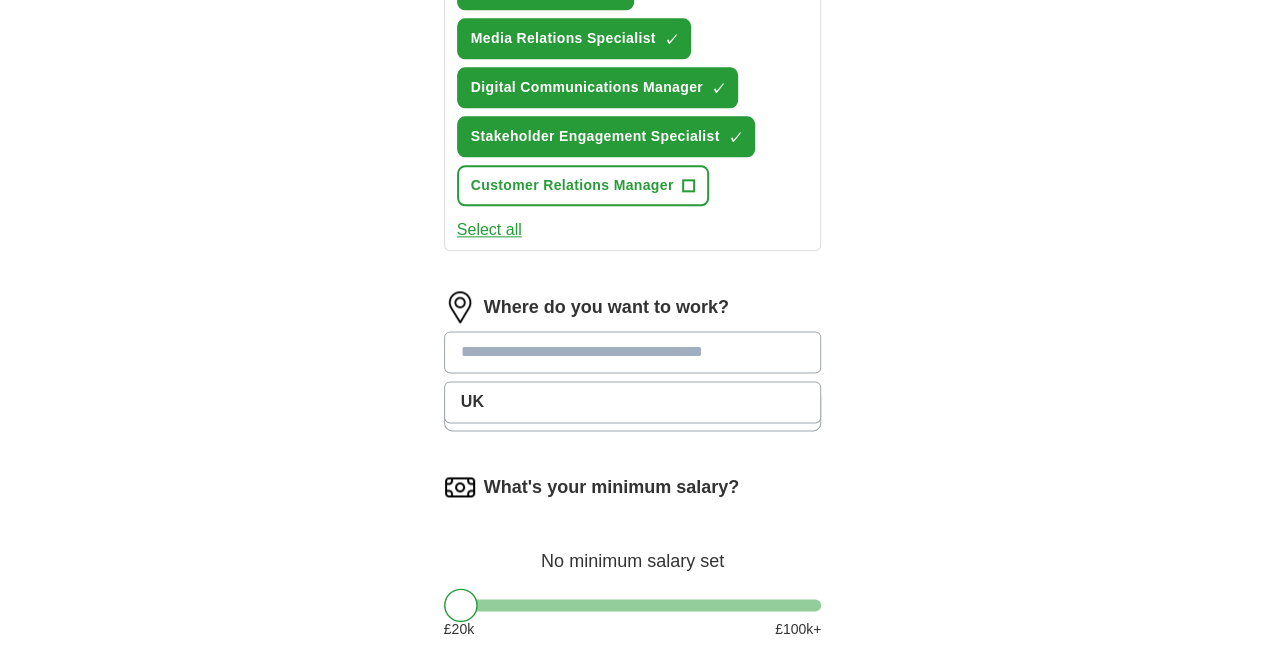 click at bounding box center (633, 352) 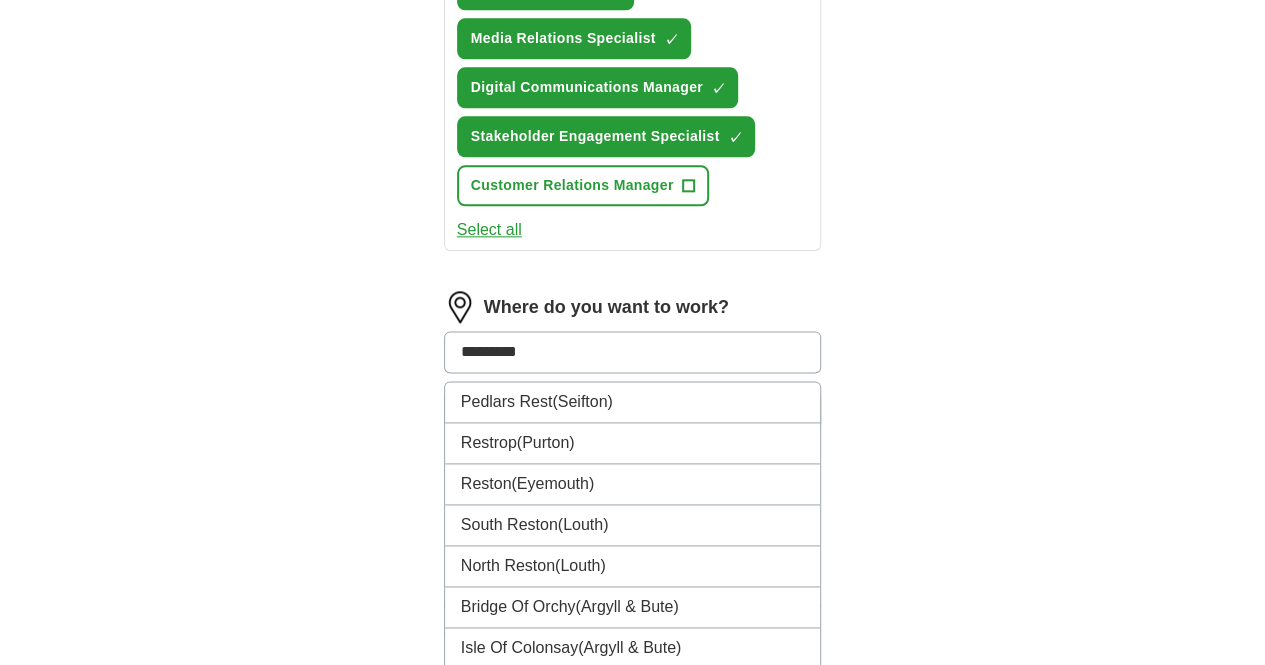 type on "**********" 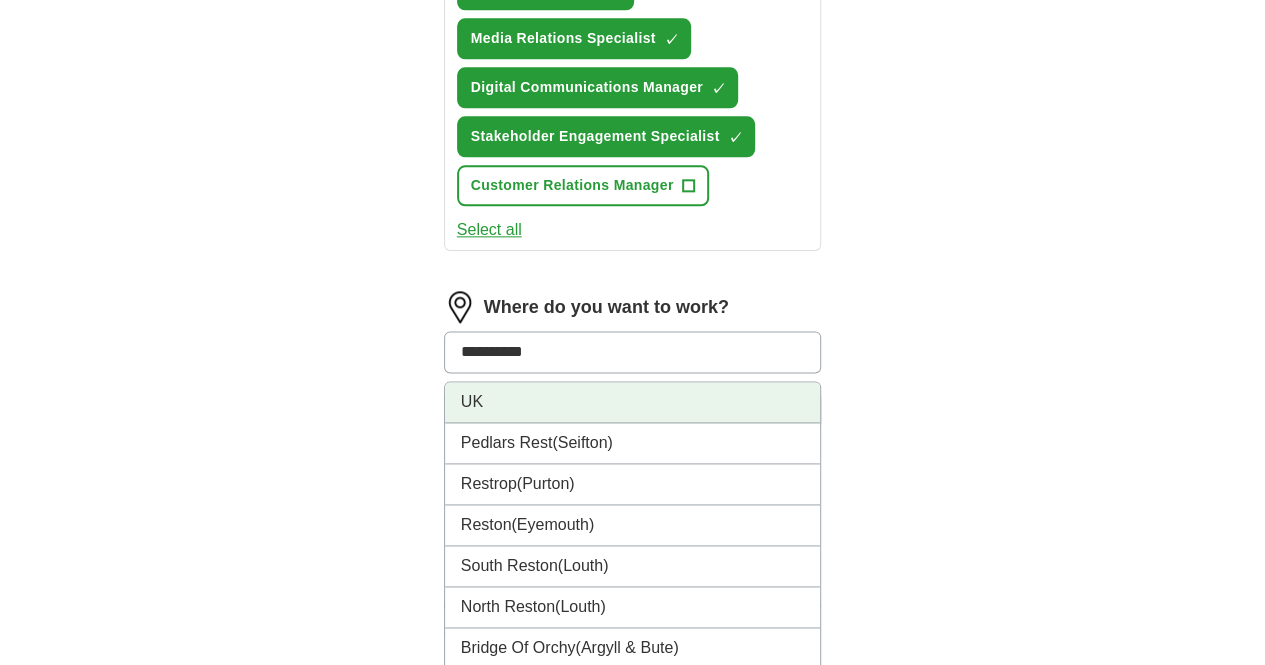 click on "UK" at bounding box center [633, 402] 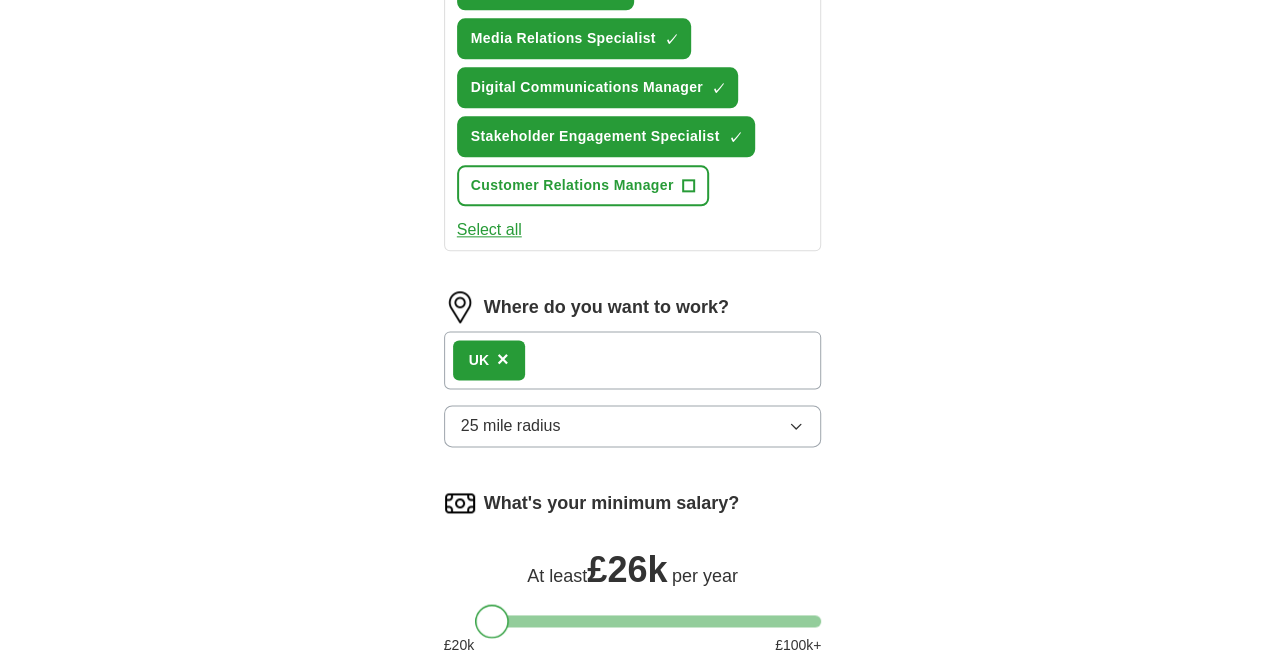 click at bounding box center [633, 621] 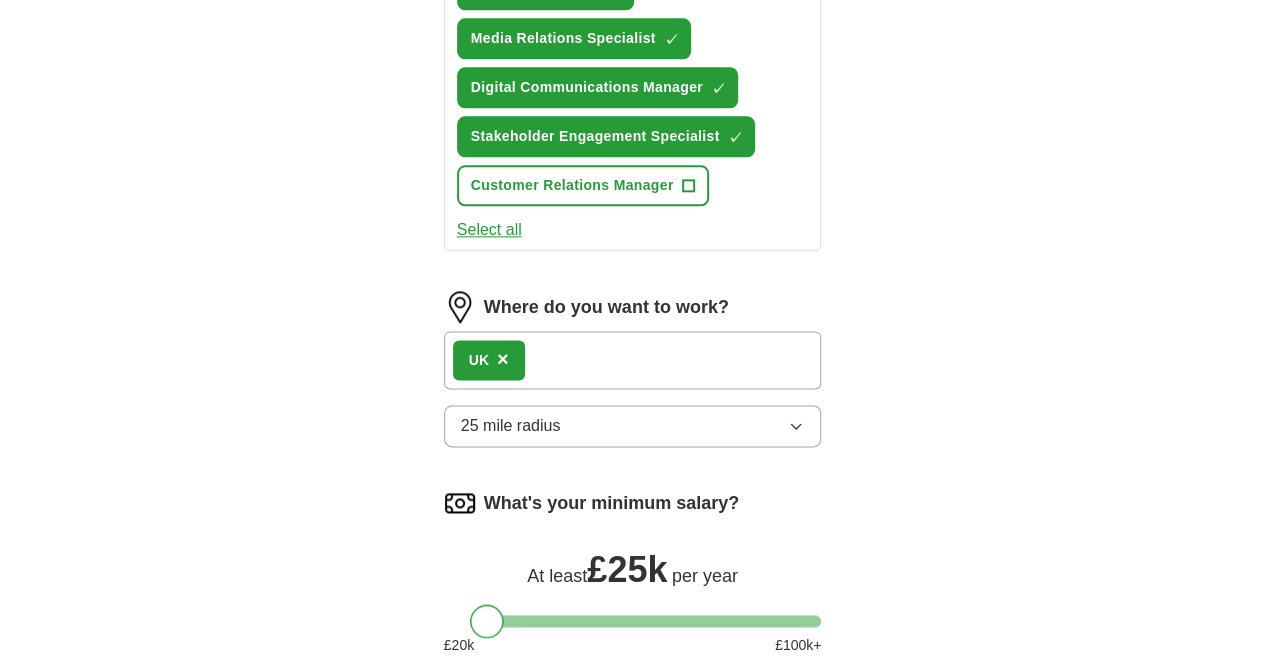 click at bounding box center (487, 621) 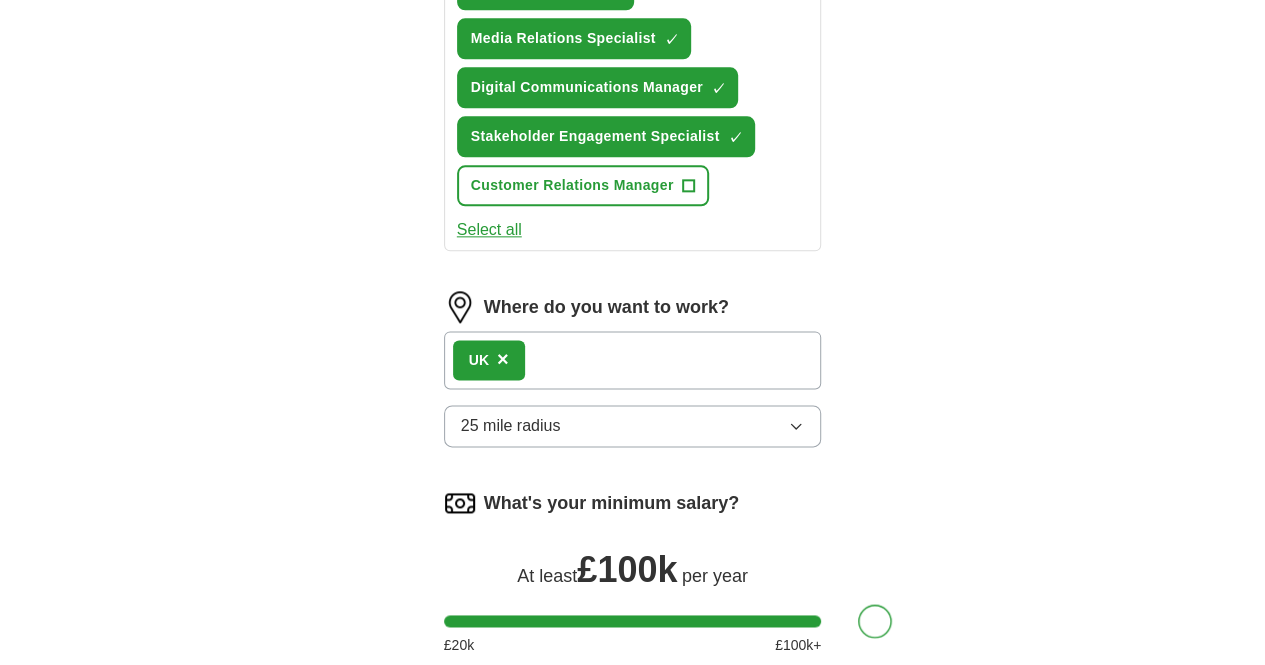 click at bounding box center (633, 621) 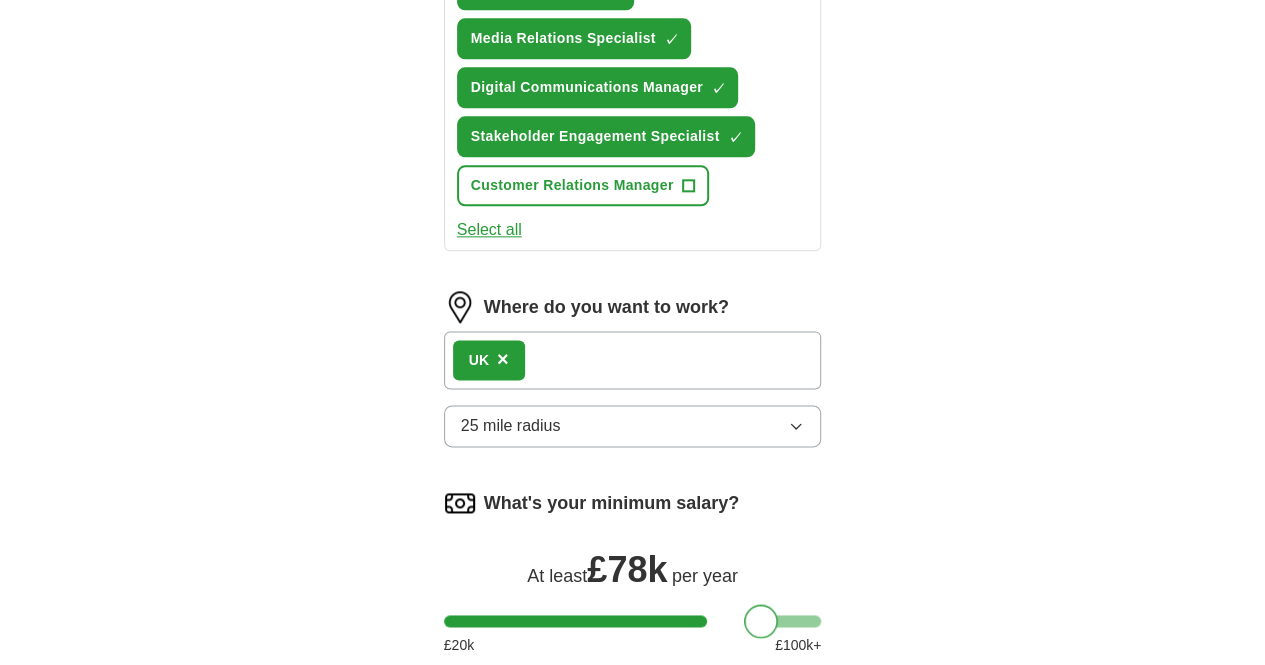drag, startPoint x: 846, startPoint y: 495, endPoint x: 730, endPoint y: 512, distance: 117.239075 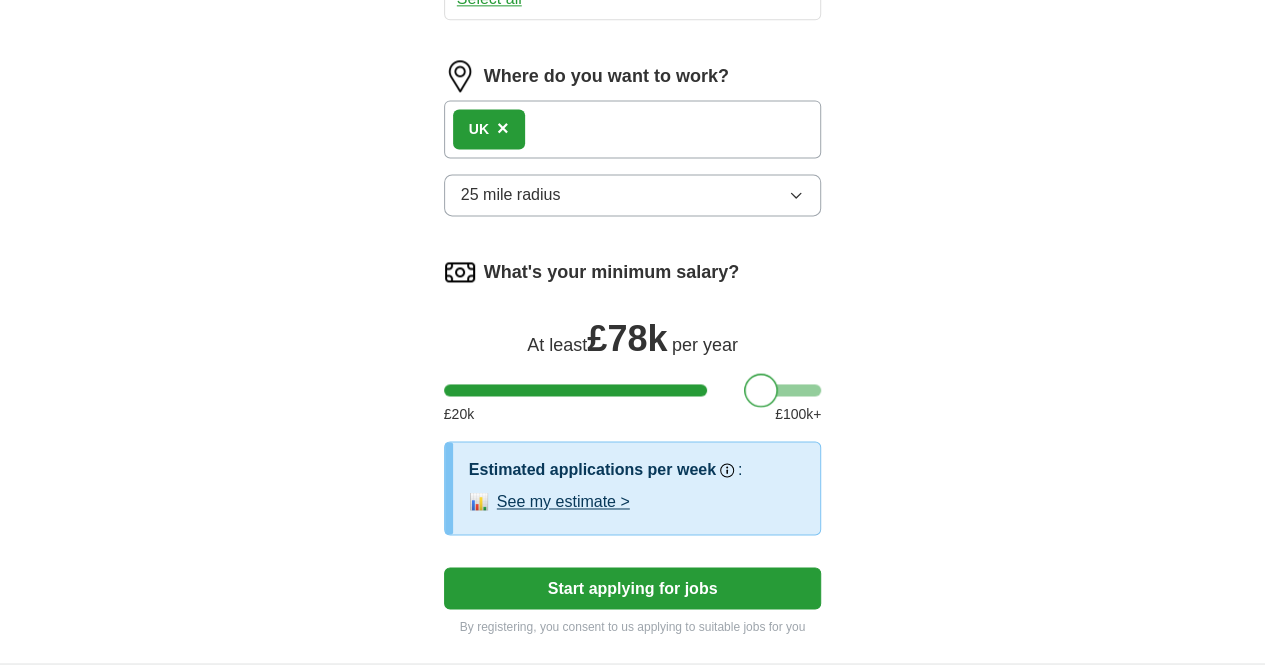 scroll, scrollTop: 1336, scrollLeft: 0, axis: vertical 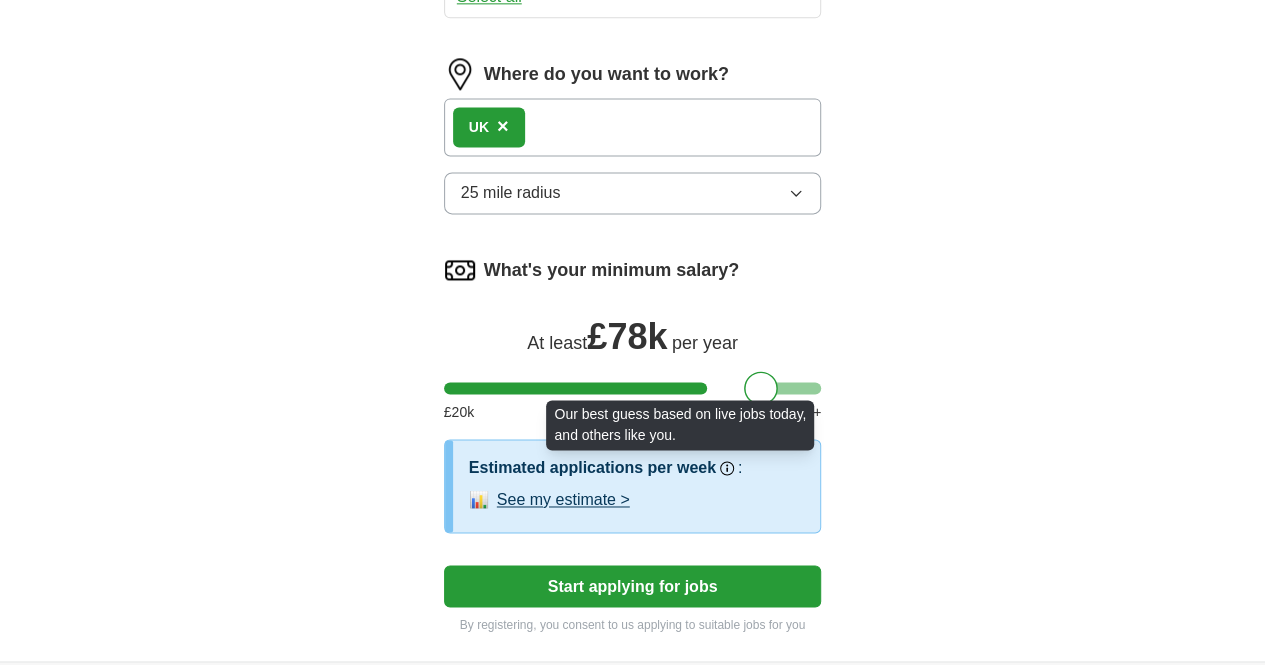 click 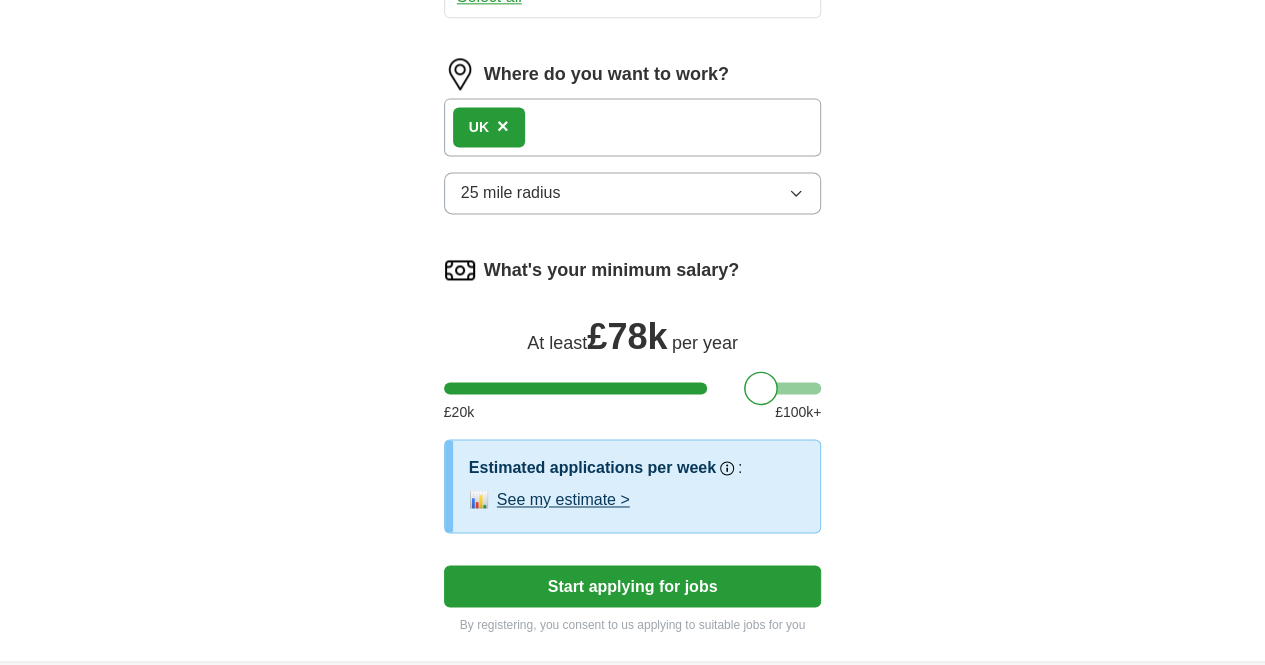 click 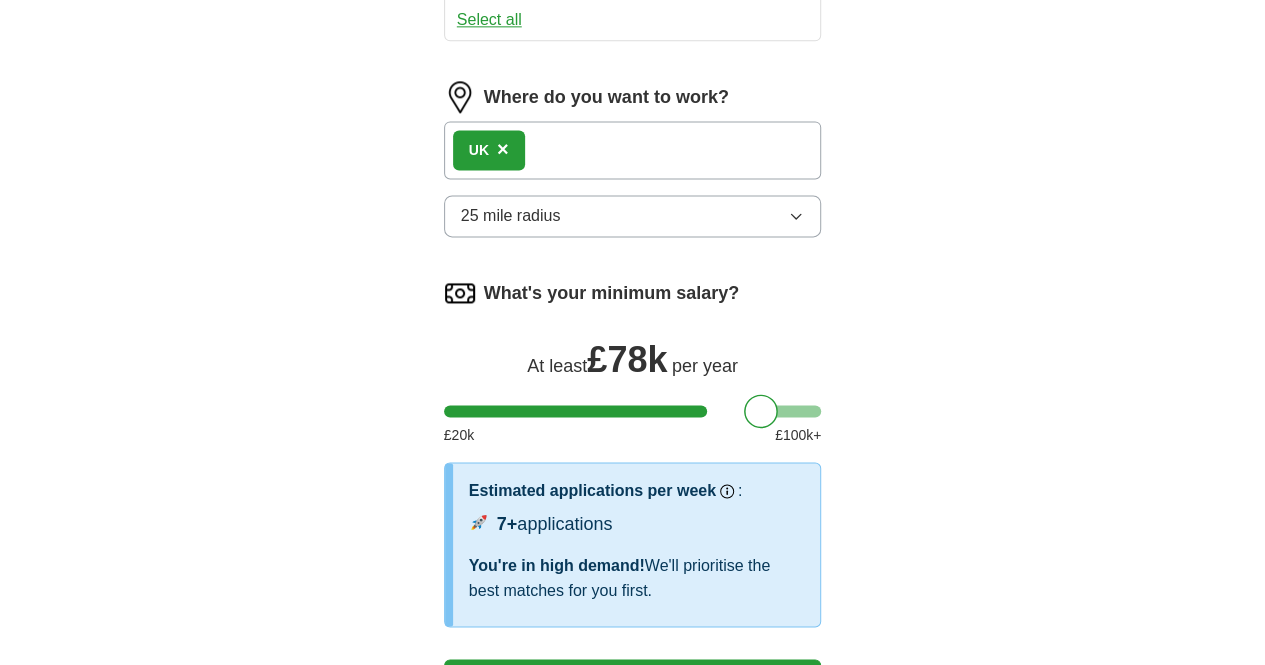 scroll, scrollTop: 1497, scrollLeft: 0, axis: vertical 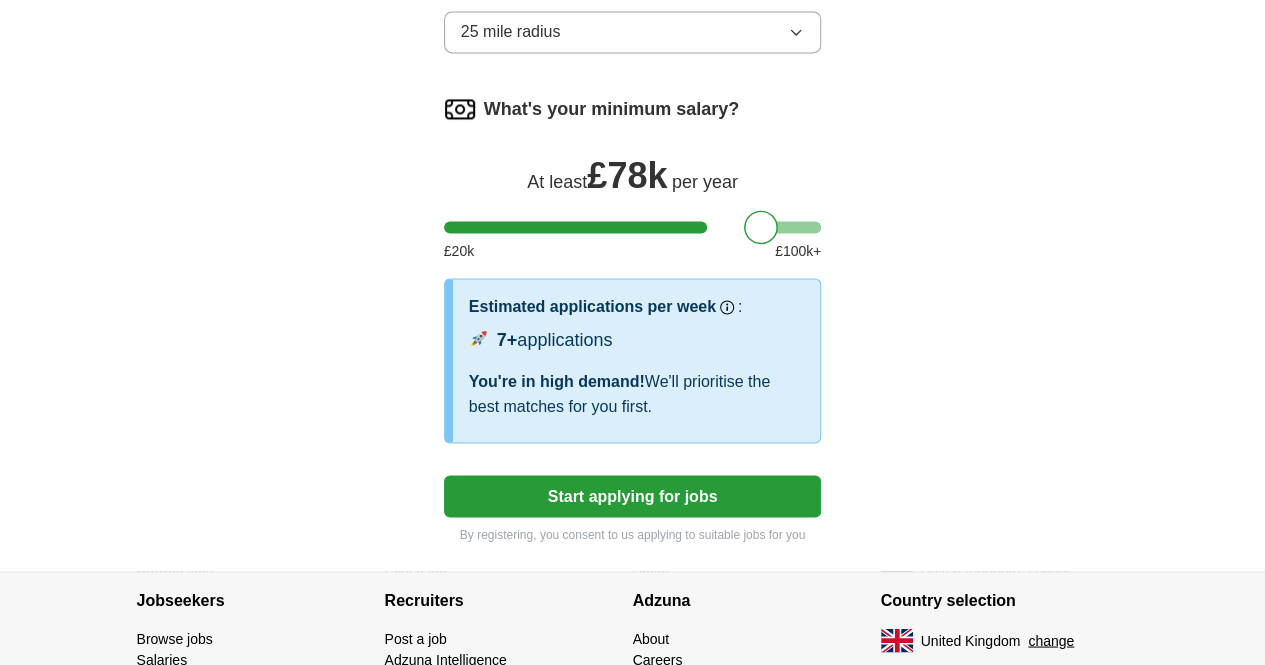 click on "Start applying for jobs" at bounding box center (633, 496) 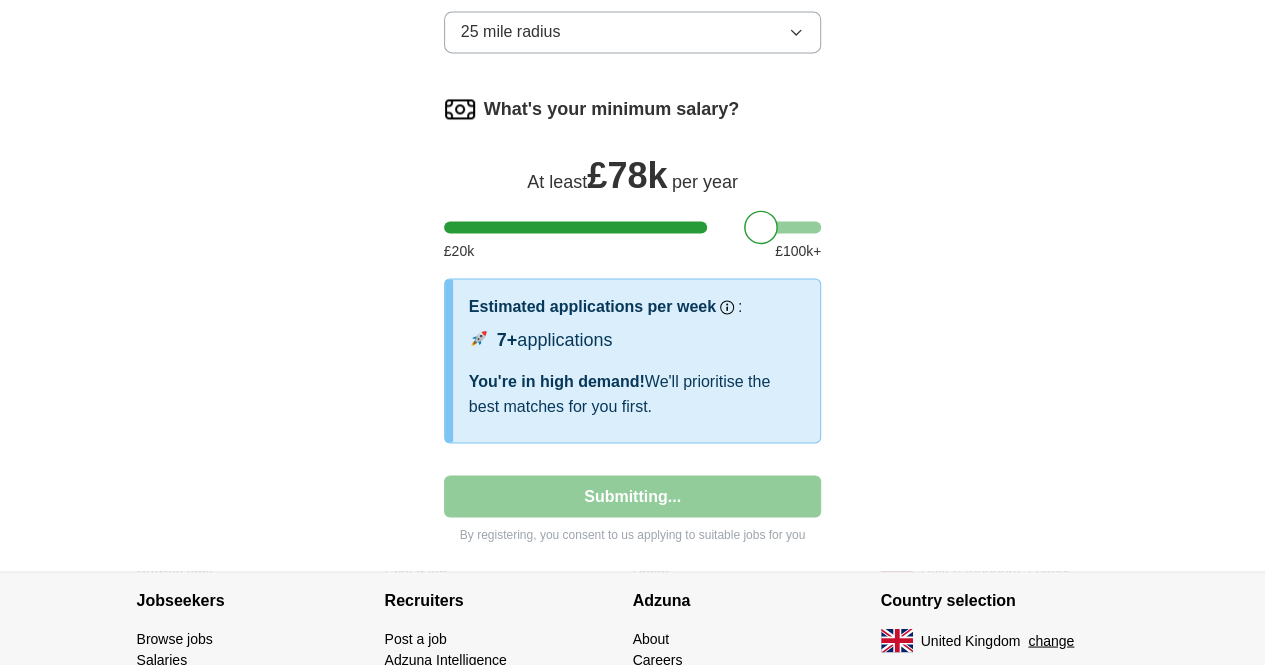 select on "**" 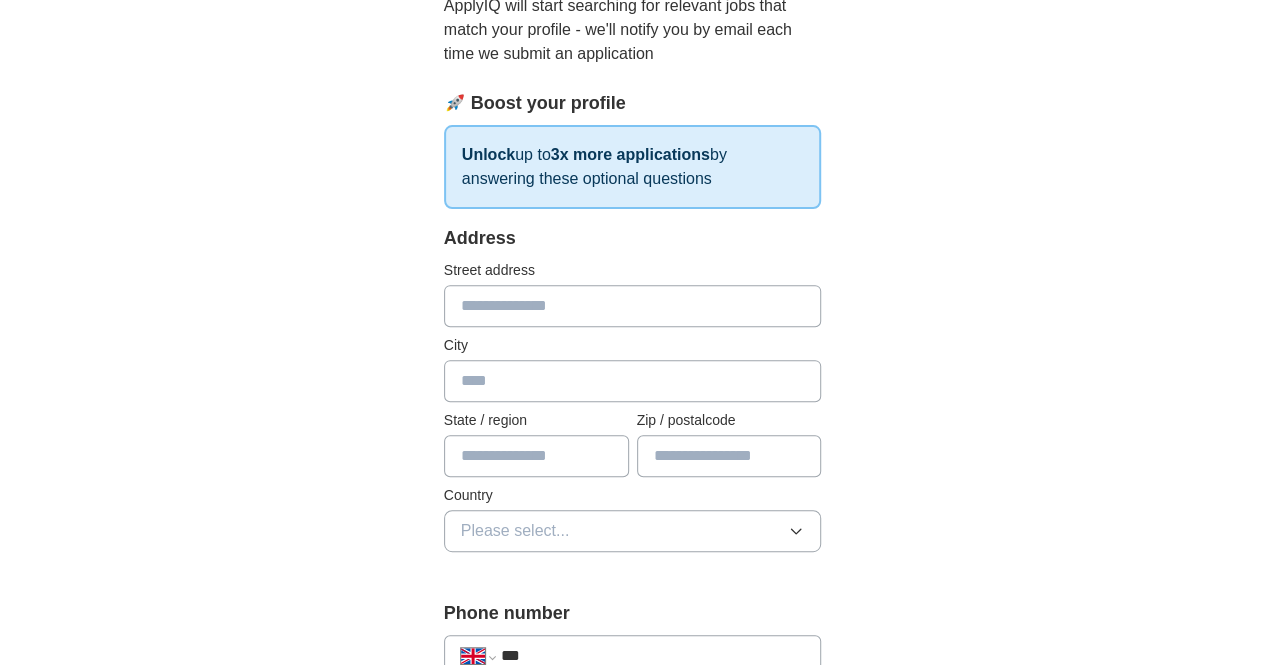 scroll, scrollTop: 237, scrollLeft: 0, axis: vertical 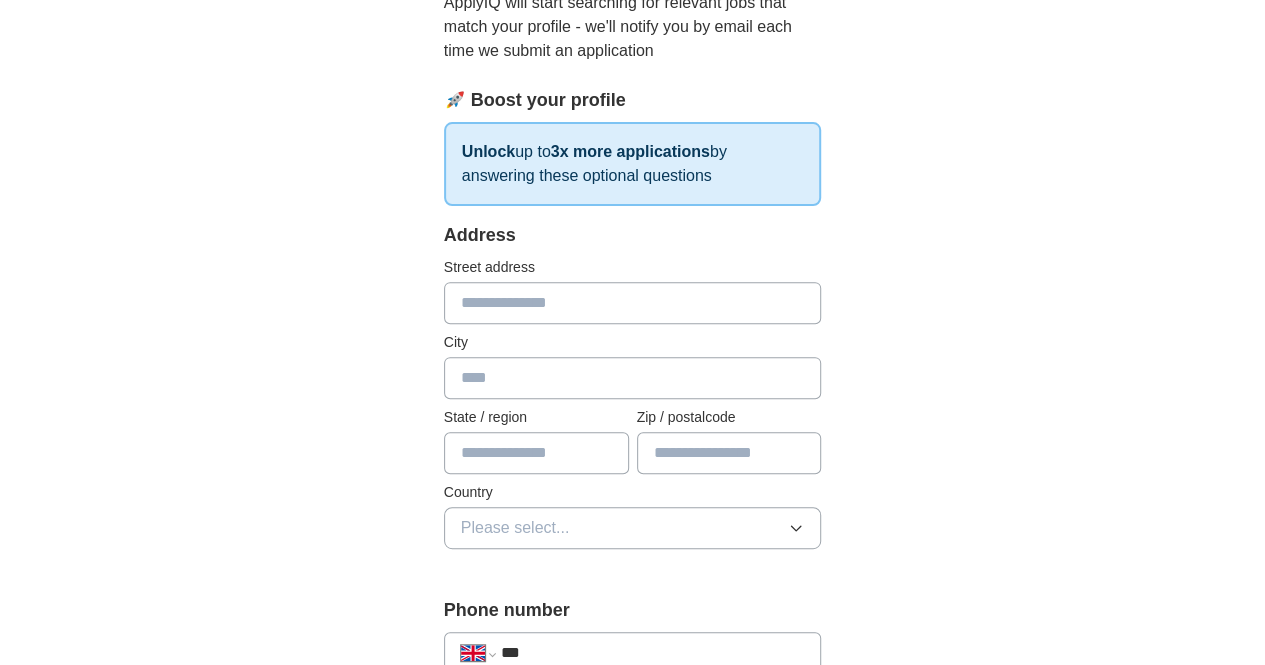 click at bounding box center [633, 303] 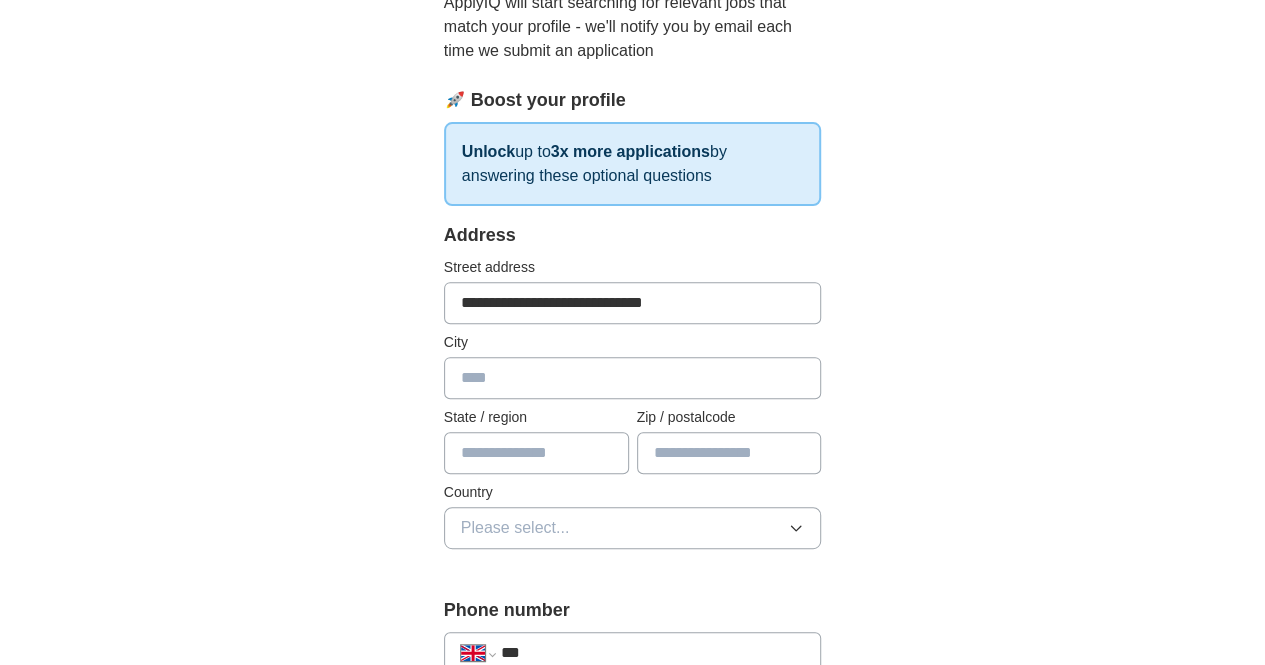 type on "**********" 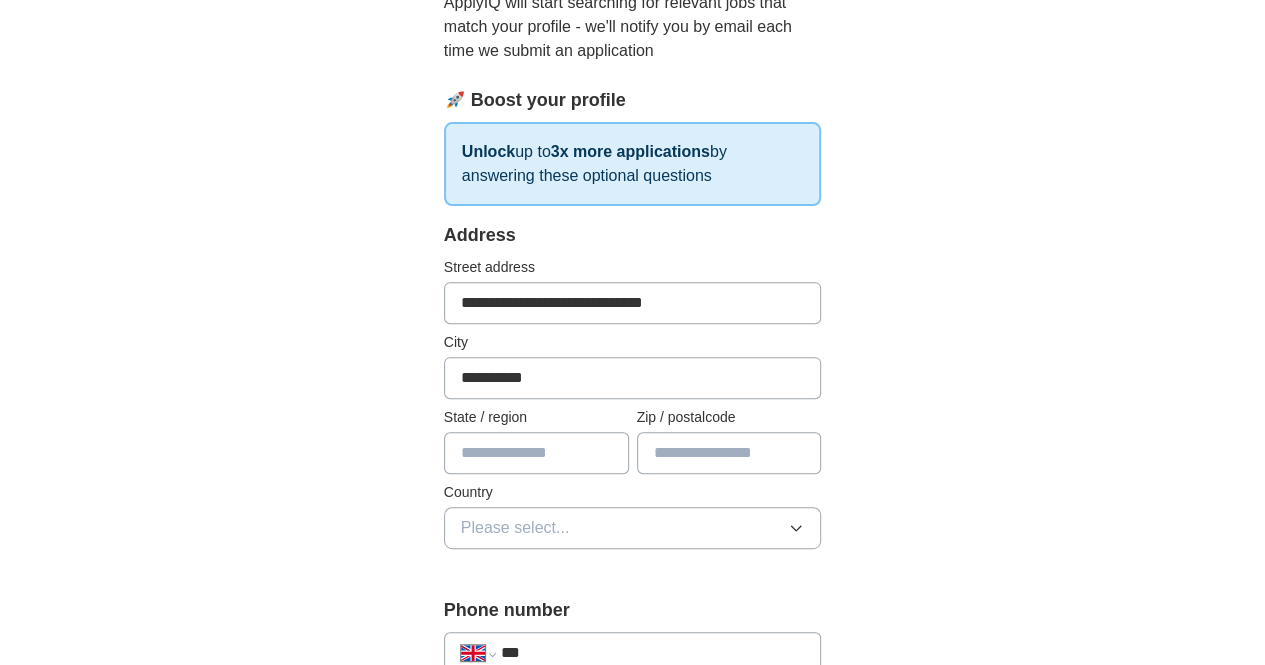 type on "*******" 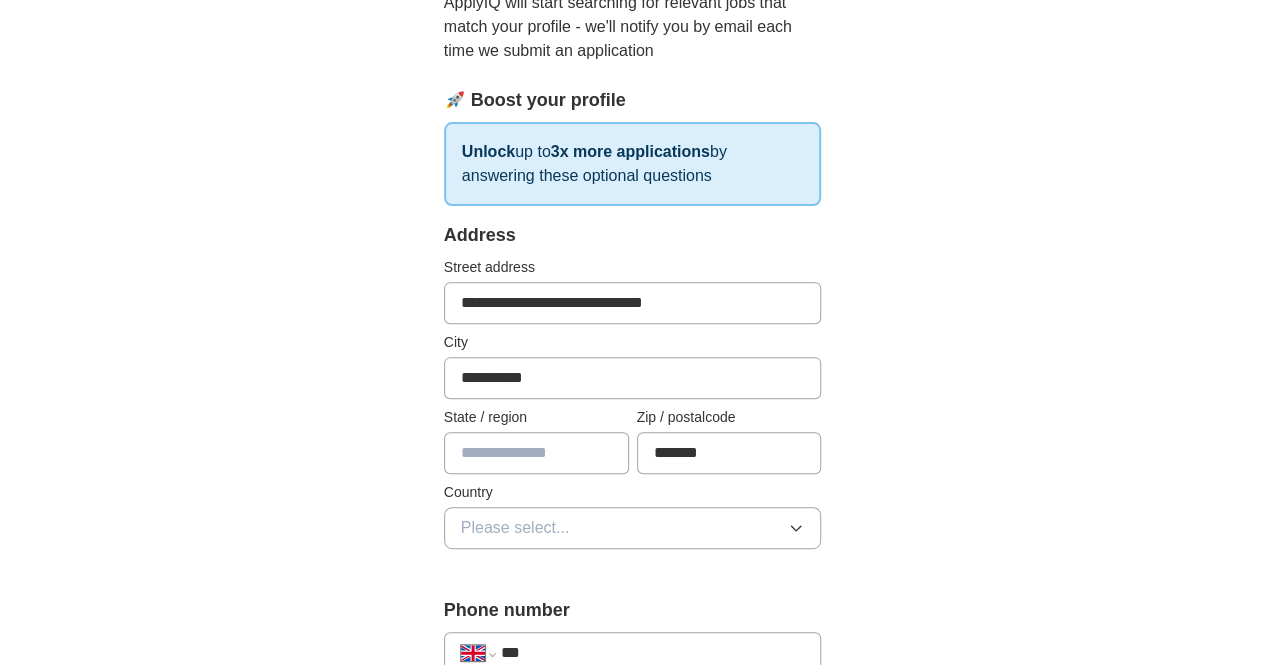 click on "**********" at bounding box center [633, 303] 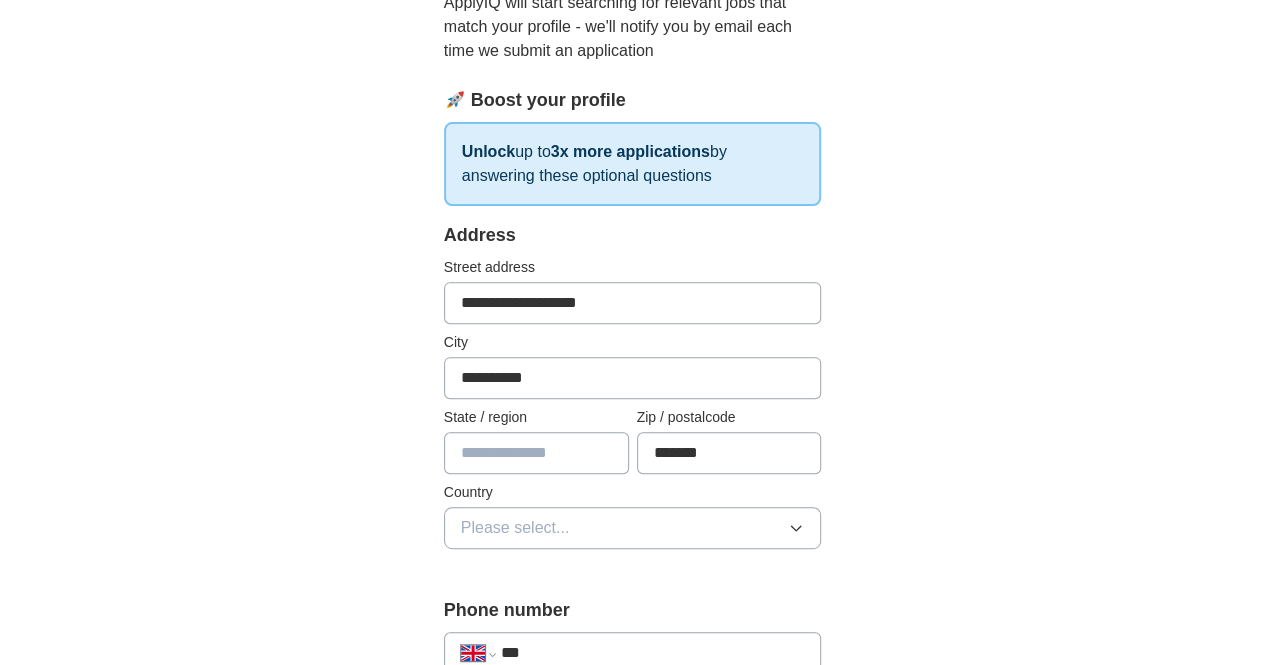 click on "**********" at bounding box center [633, 303] 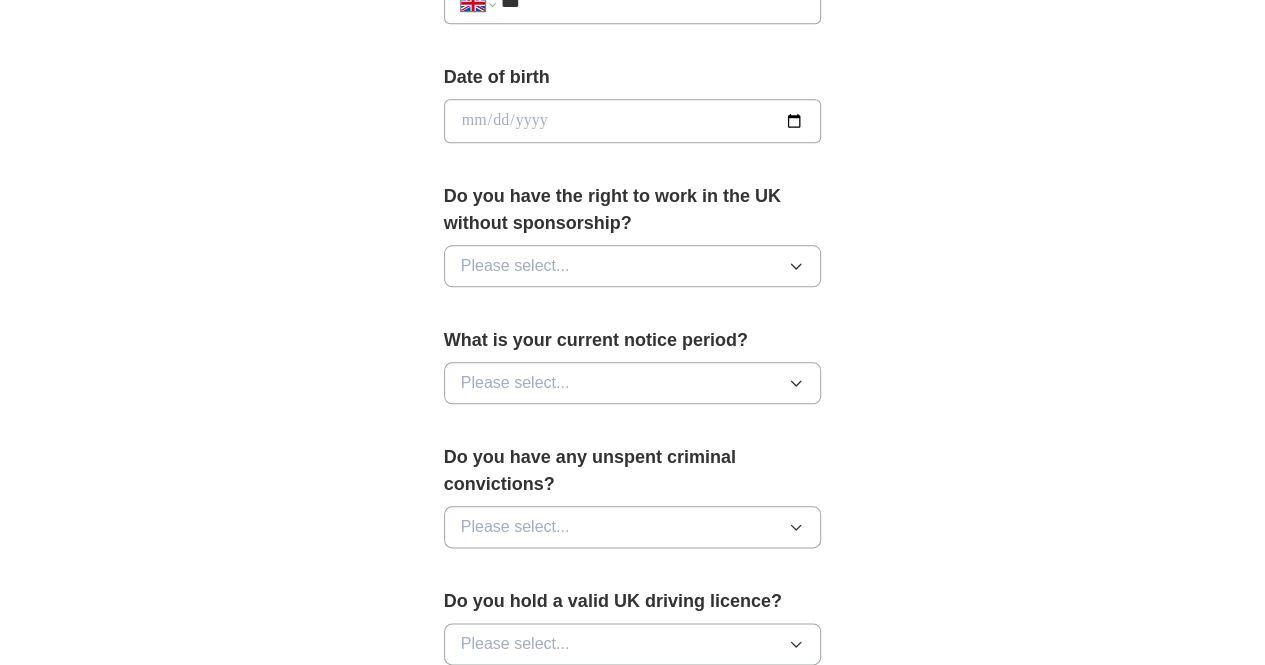 scroll, scrollTop: 890, scrollLeft: 0, axis: vertical 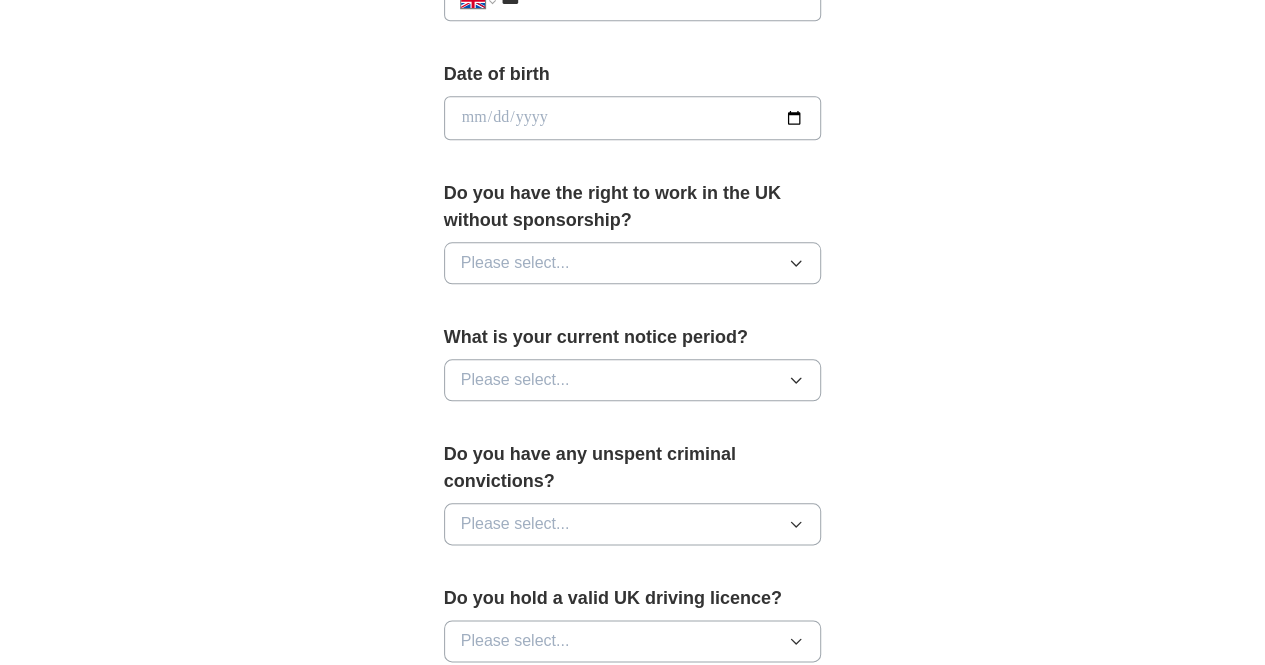 type on "**********" 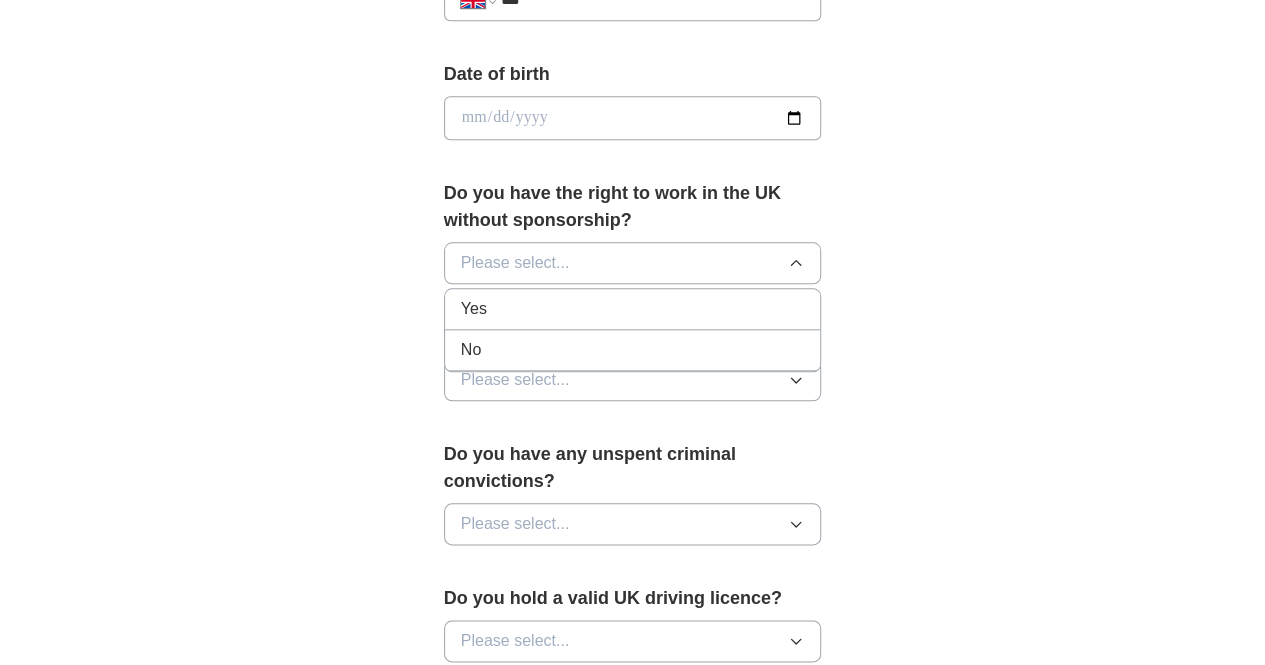 click on "Yes" at bounding box center (633, 309) 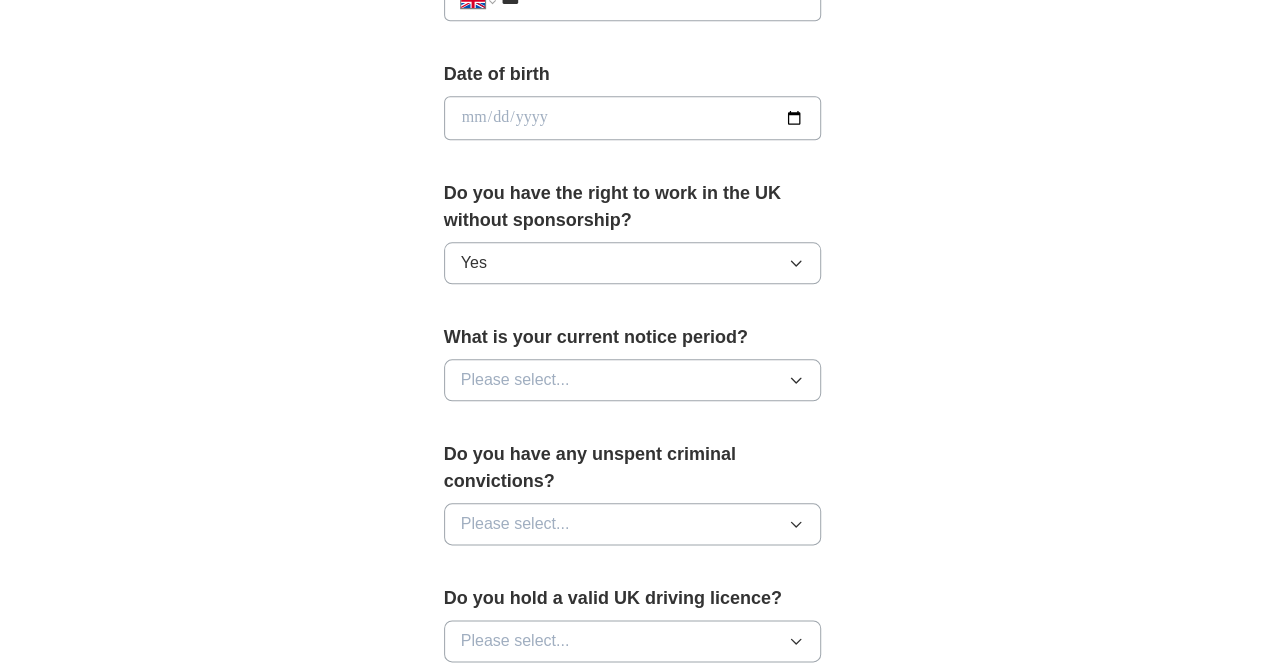 click on "Please select..." at bounding box center [515, 380] 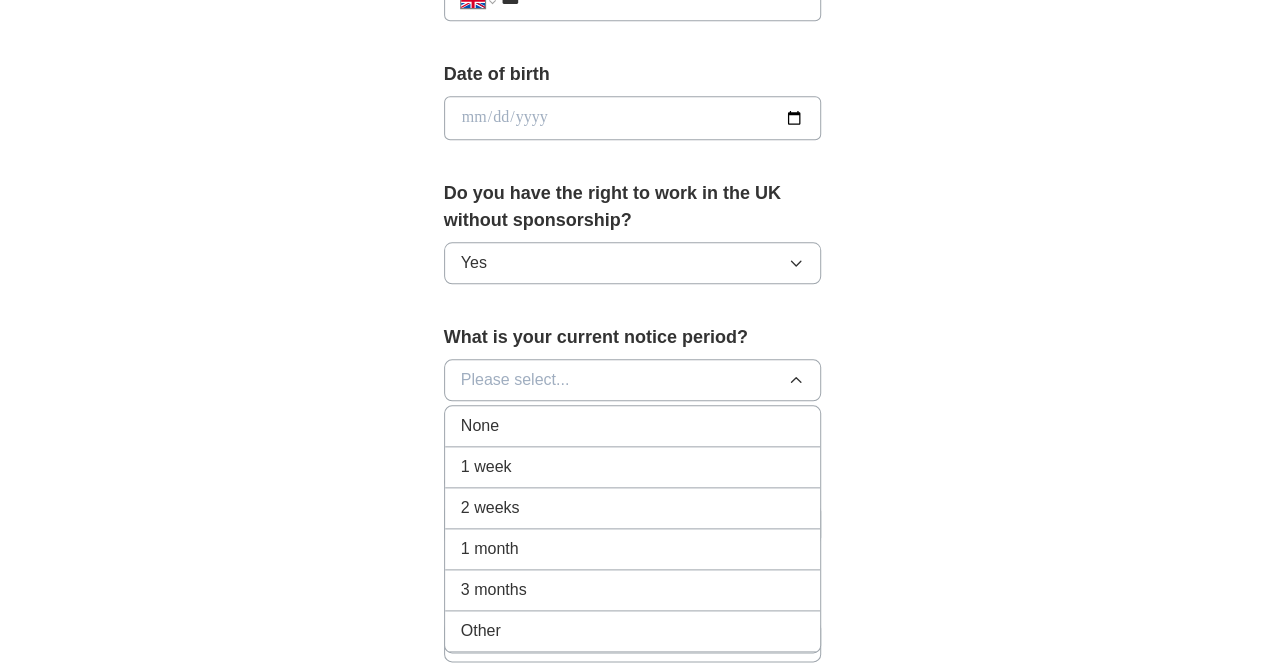 click on "2 weeks" at bounding box center (490, 508) 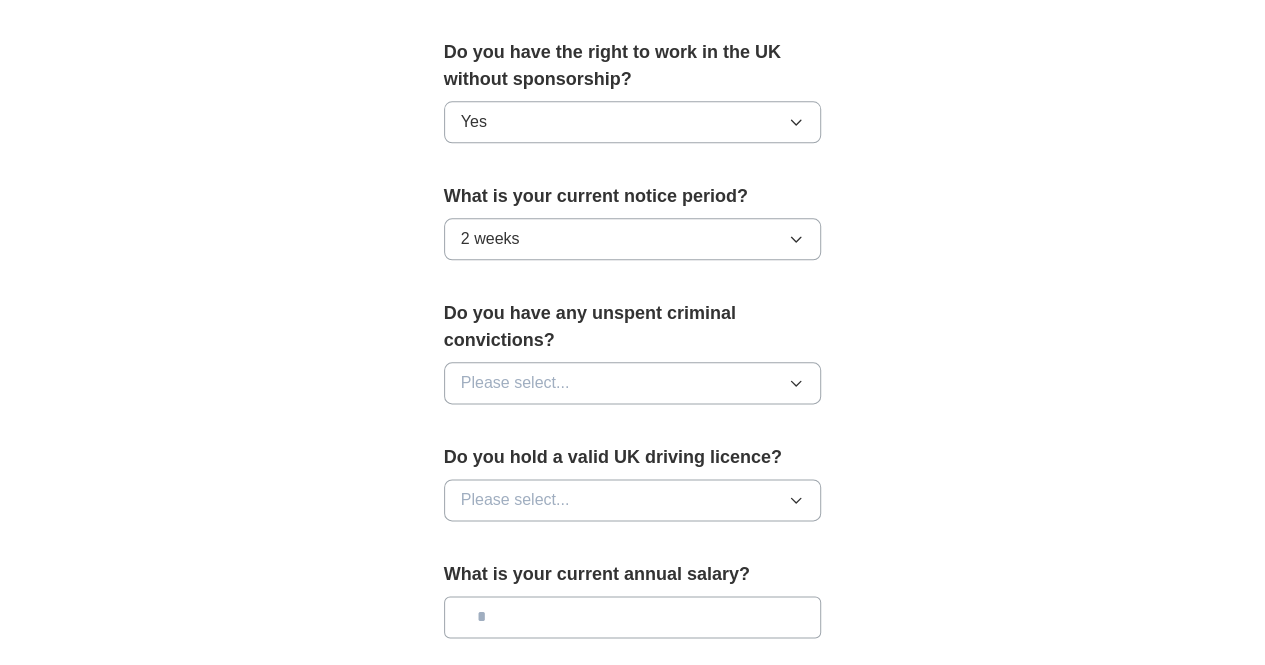 scroll, scrollTop: 1032, scrollLeft: 0, axis: vertical 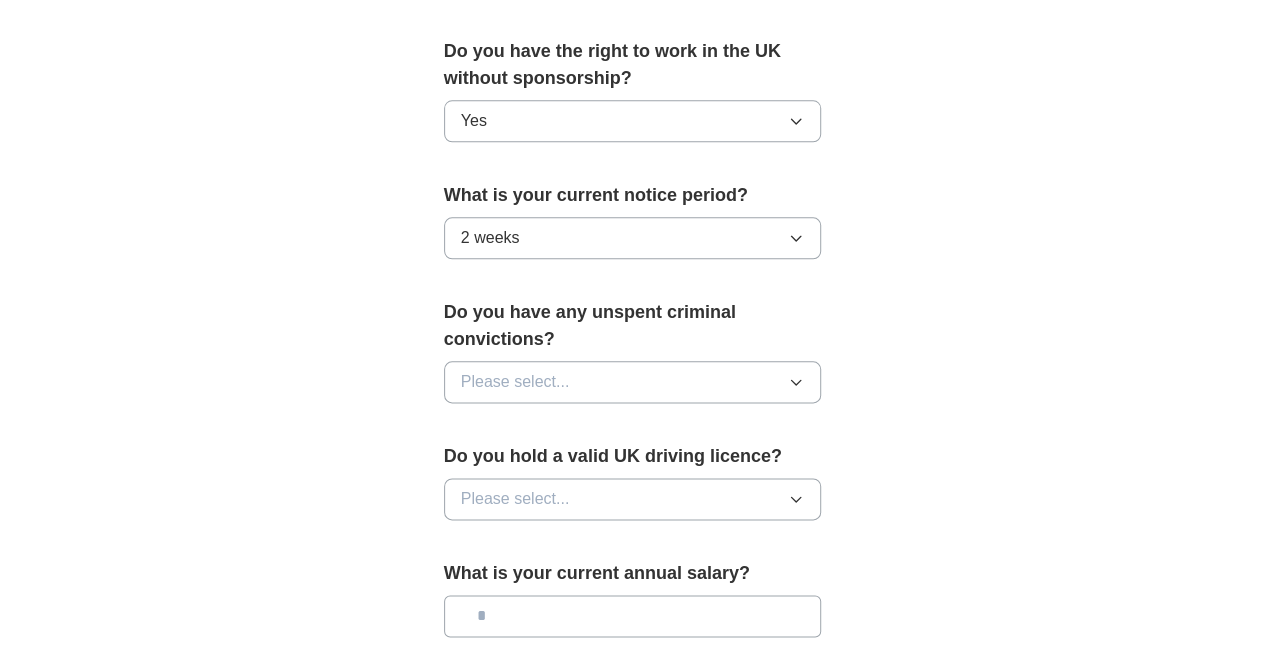 click on "Please select..." at bounding box center [633, 382] 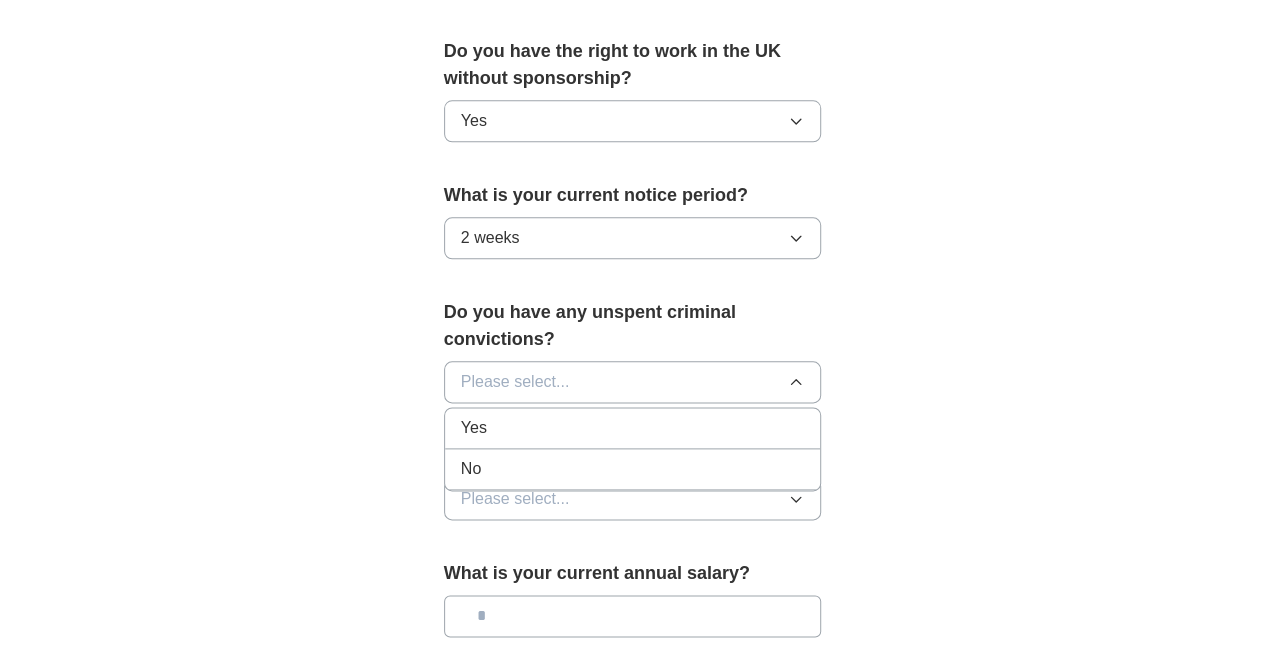 click on "No" at bounding box center (633, 469) 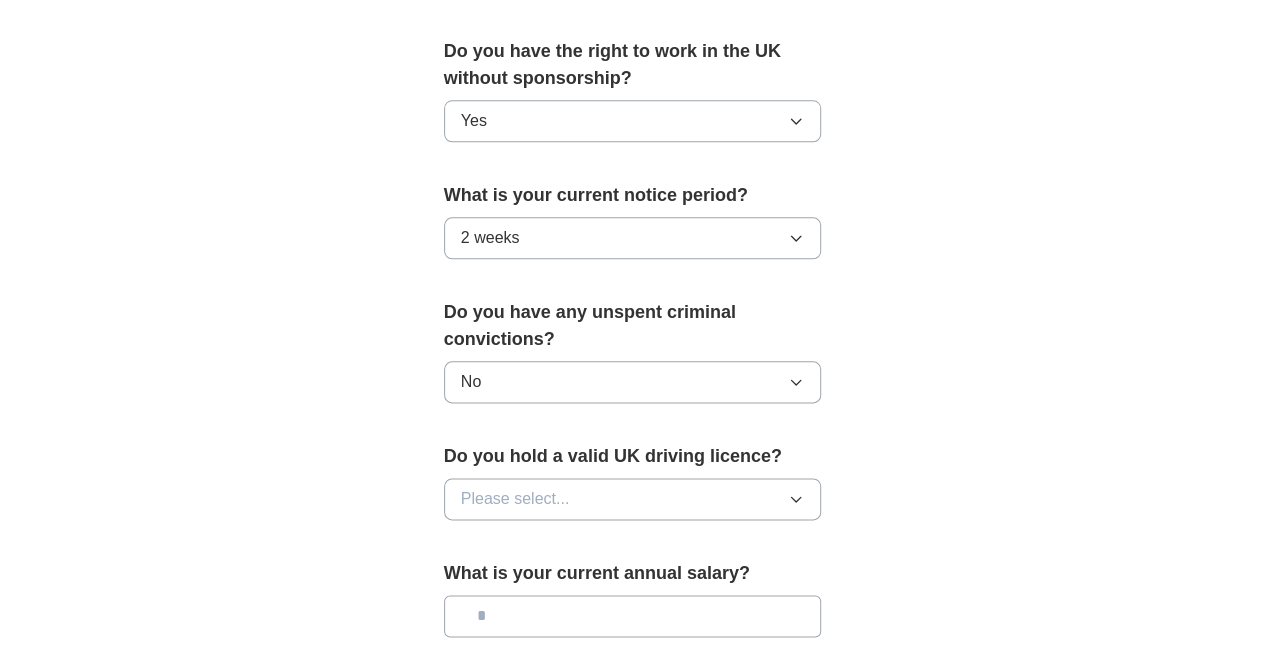 click on "Please select..." at bounding box center (515, 499) 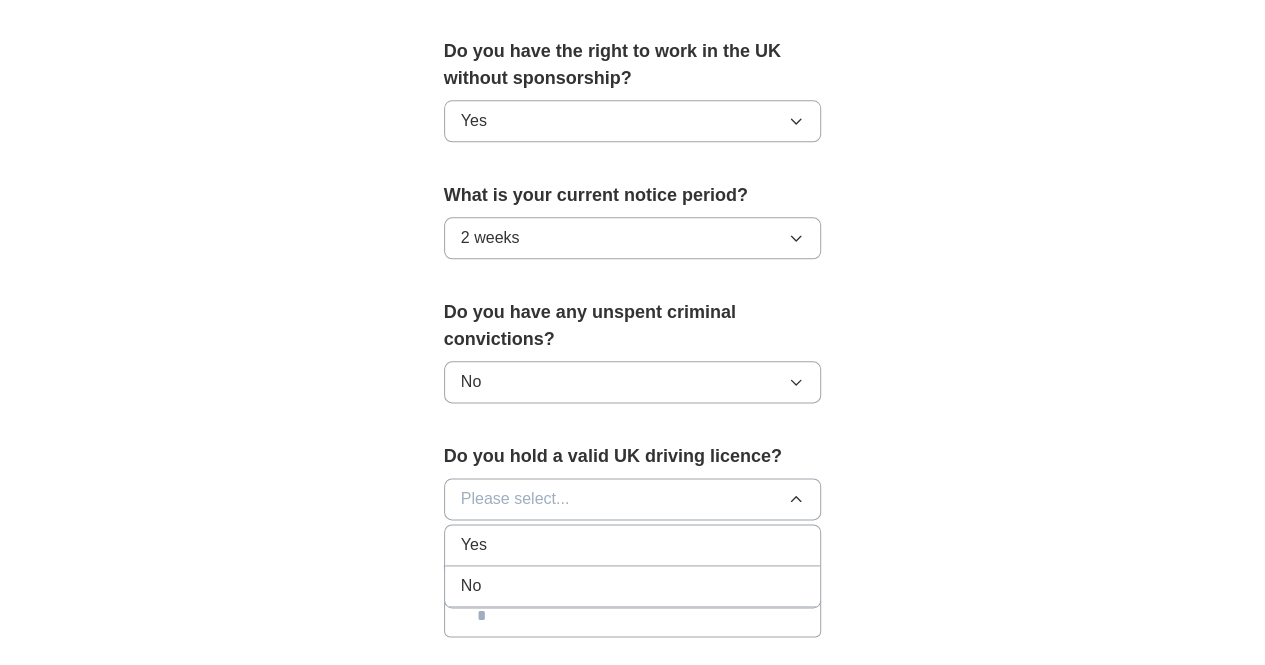 click on "No" at bounding box center [633, 586] 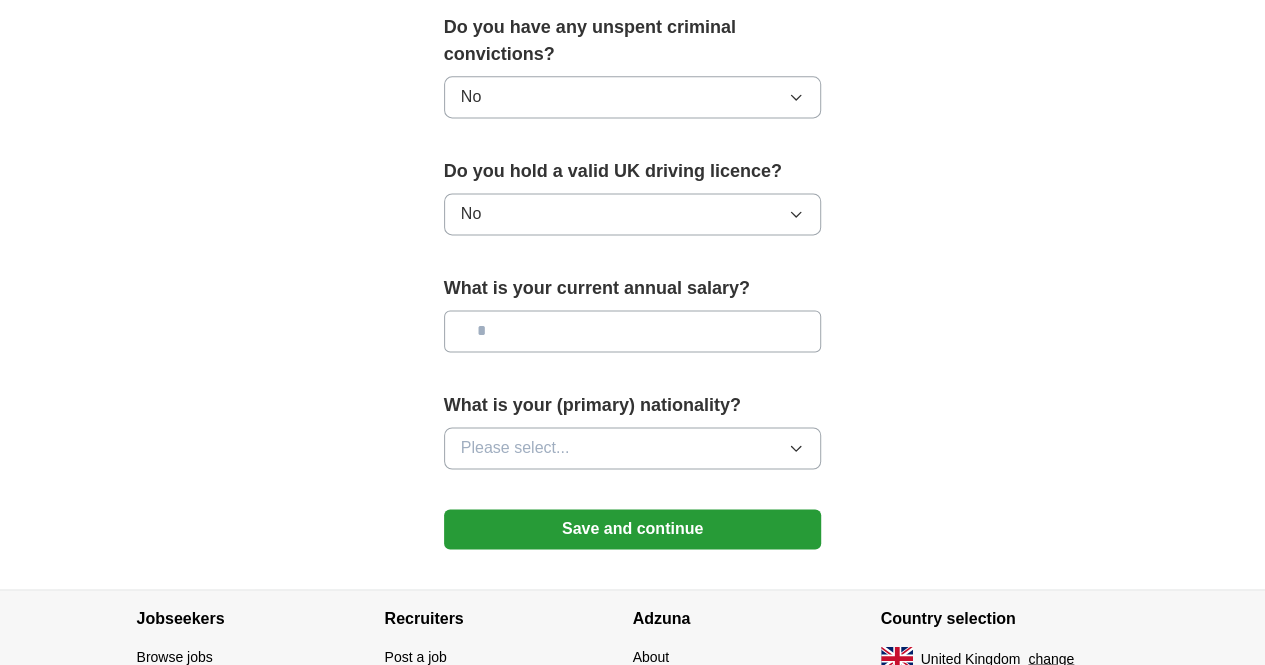 scroll, scrollTop: 1318, scrollLeft: 0, axis: vertical 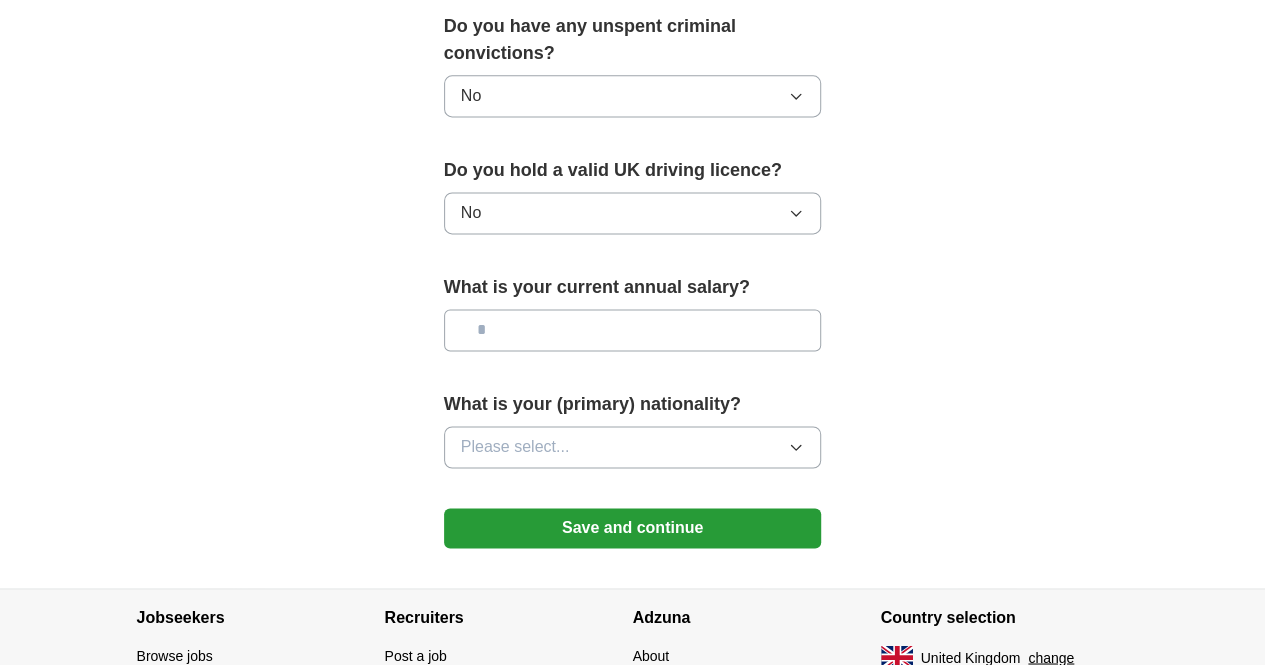 click at bounding box center [633, 330] 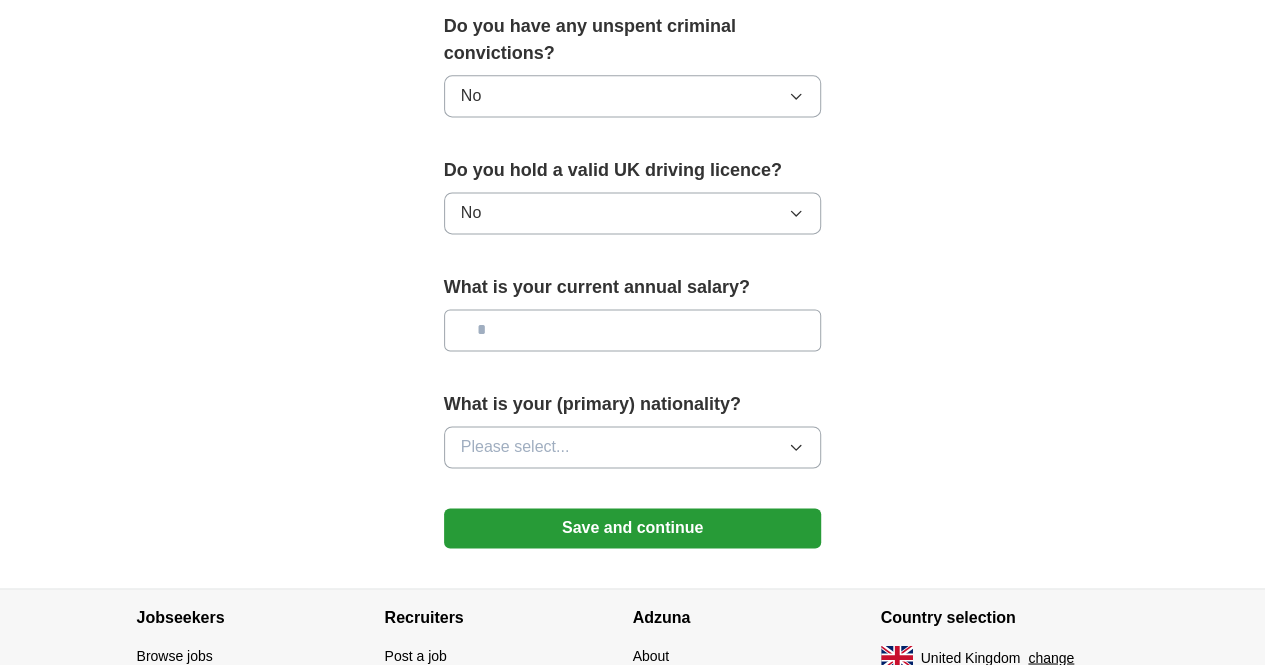 click on "Please select..." at bounding box center [633, 447] 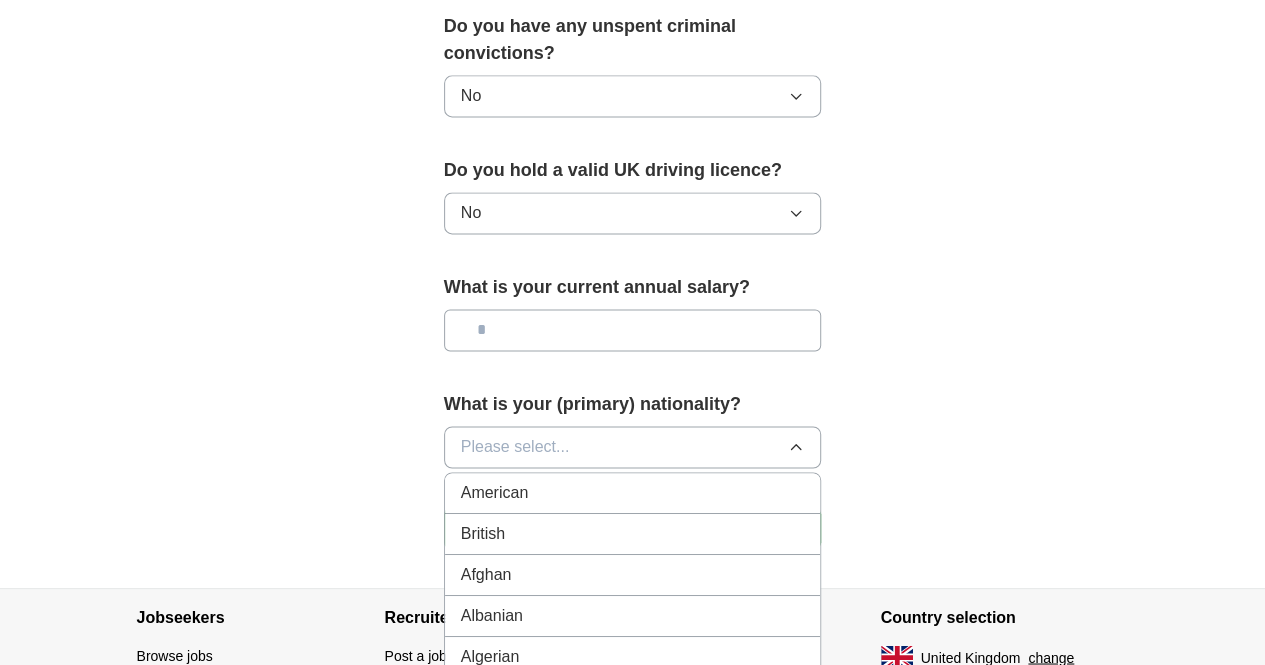 type 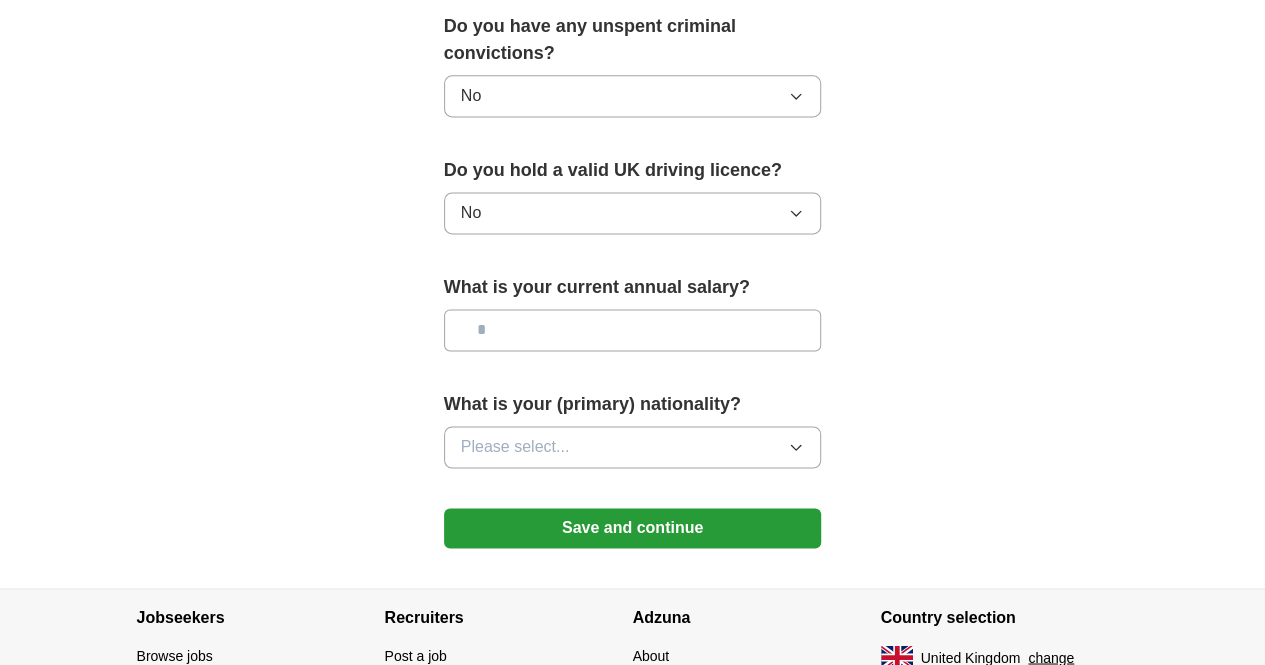 click on "Save and continue" at bounding box center [633, 528] 